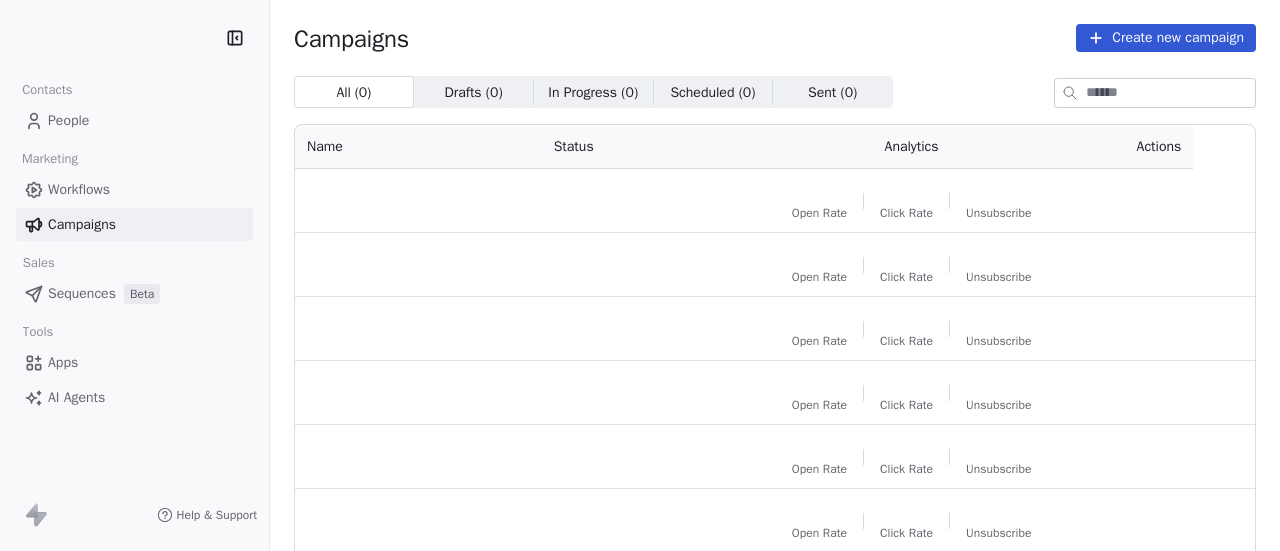 scroll, scrollTop: 0, scrollLeft: 0, axis: both 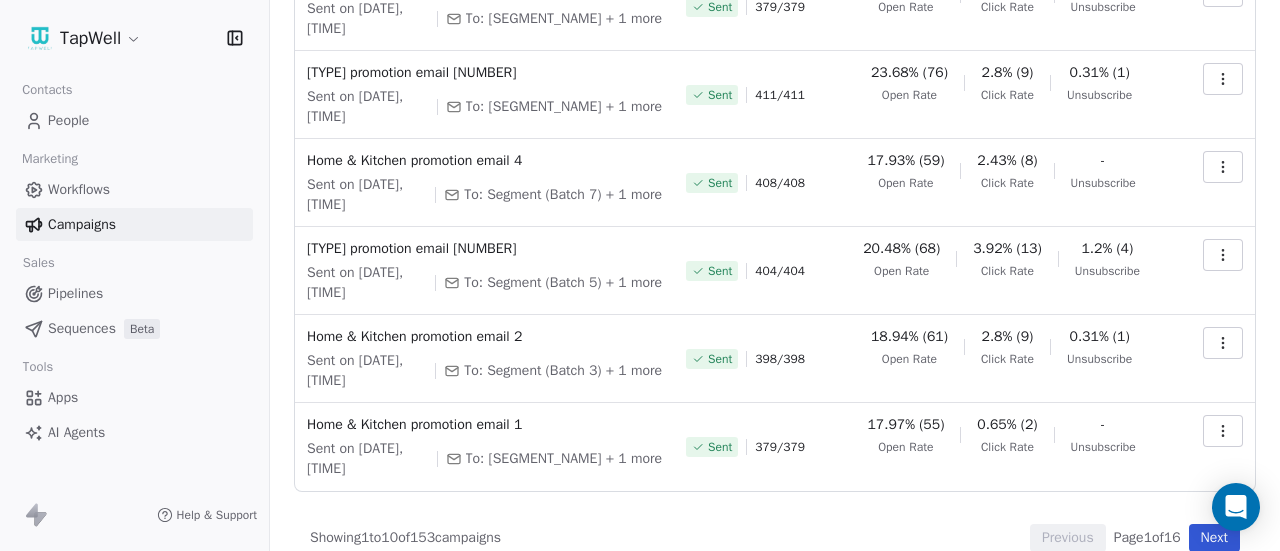 click at bounding box center (1223, 431) 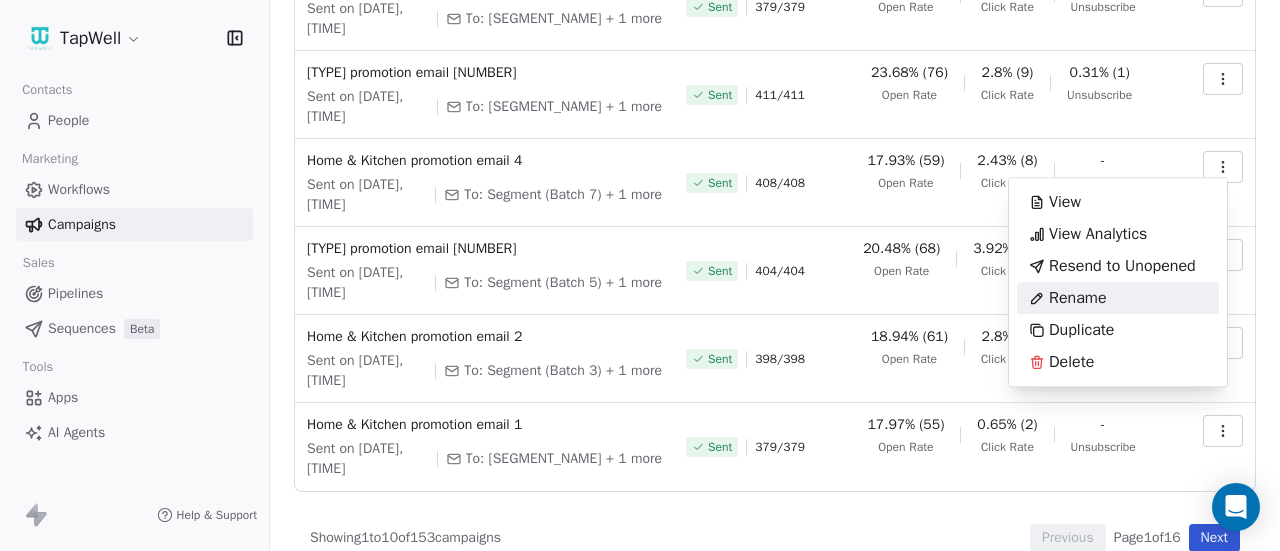 click on "TapWell Contacts People Marketing Workflows Campaigns Sales Pipelines Sequences Beta Tools Apps AI Agents Help & Support Campaigns Create new campaign All ( 153 ) All ( 153 ) Drafts ( 36 ) Drafts ( 36 ) In Progress ( 4 ) In Progress ( 4 ) Scheduled ( 0 ) Scheduled ( 0 ) Sent ( 113 ) Sent ( 113 ) Name Status Analytics Actions Travel promotion email 5 Sent on [DATE], [TIME] To: Batch 9 + 1 more Sent 411 / 411 37.42% (119) Open Rate 8.81% (28) Click Rate 1.26% (4) Unsubscribe Travel promotion email 4 Sent on [DATE], [TIME] To: Segment (Batch 7) + 1 more Sent 413 / 413 26.25% (84) Open Rate 3.75% (12) Click Rate - Unsubscribe Travel promotion email 3 Sent on [DATE], [TIME] To: Segment (Batch 5) + 1 more Sent 409 / 409 30.03% (103) Open Rate 2.92% (10) Click Rate - Unsubscribe Travel promotion email 2 Sent on [DATE], [TIME] To: Segment (Batch 3) + 1 more Sent 398 / 398 29.69% (95) Open Rate 5.63% (18) Click Rate 0.63% (2) Unsubscribe Travel promotion email 1 Sent 379 / 379 Open Rate" at bounding box center (640, 275) 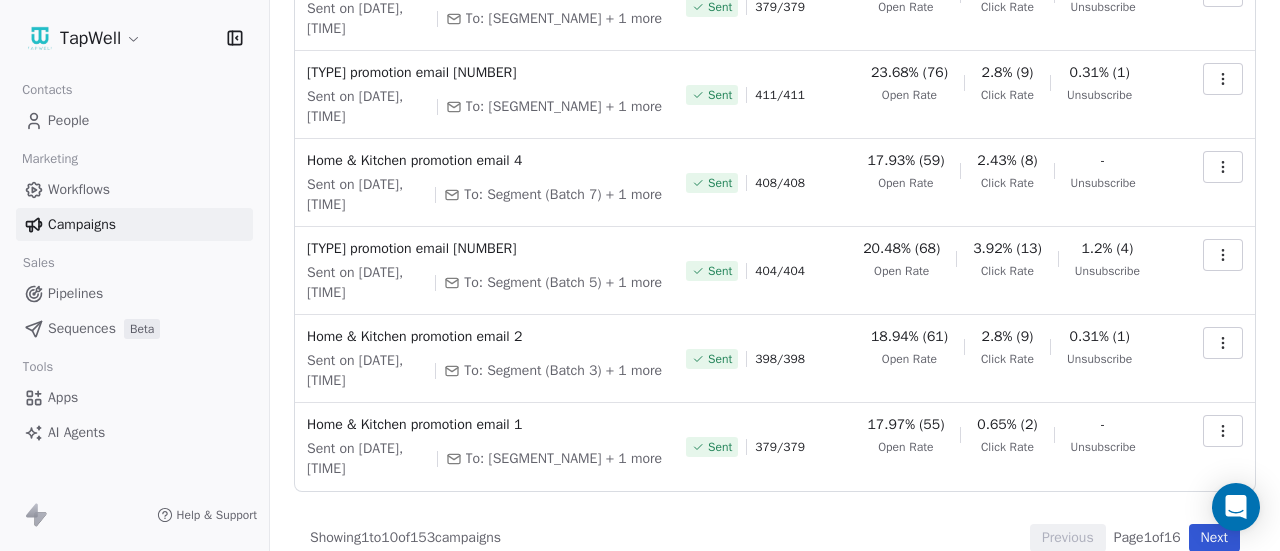 click on "Next" at bounding box center [1214, 538] 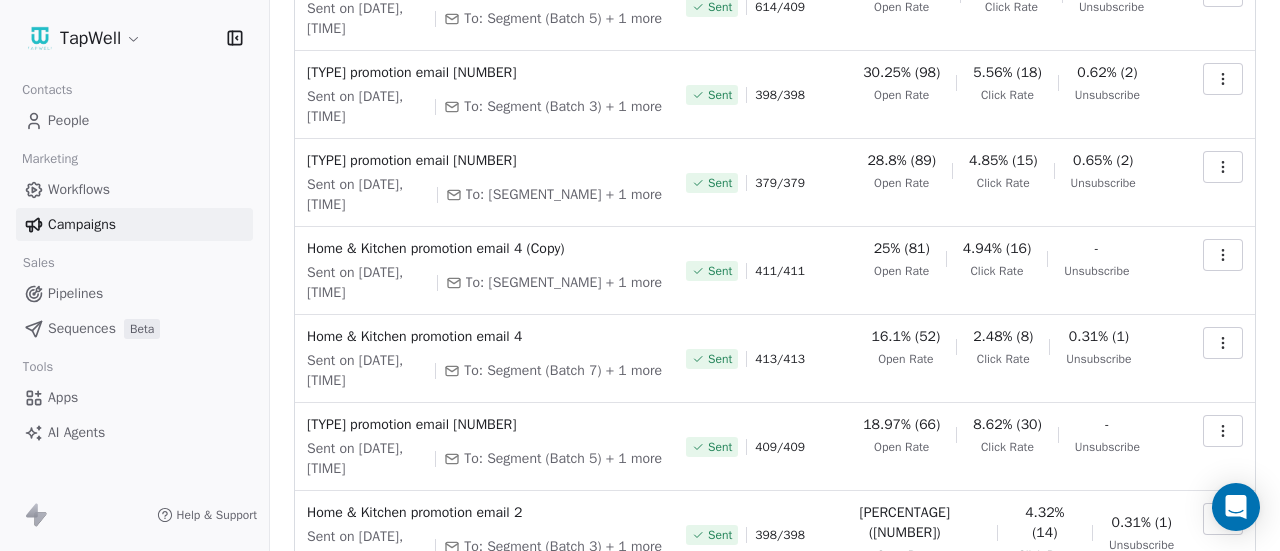 scroll, scrollTop: 558, scrollLeft: 0, axis: vertical 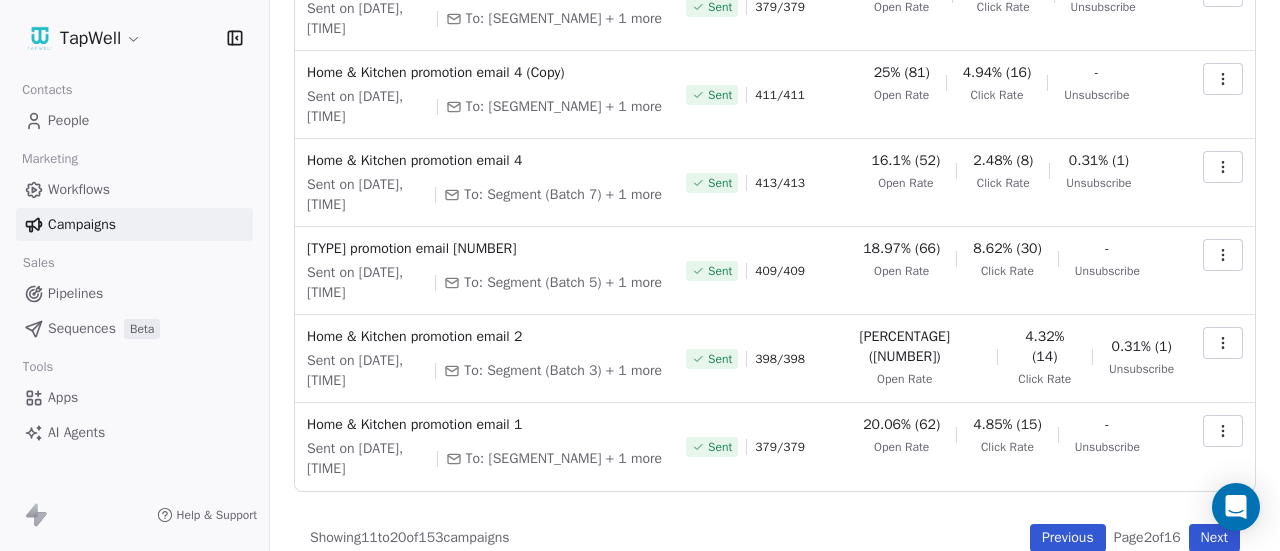 click on "Next" at bounding box center (1214, 538) 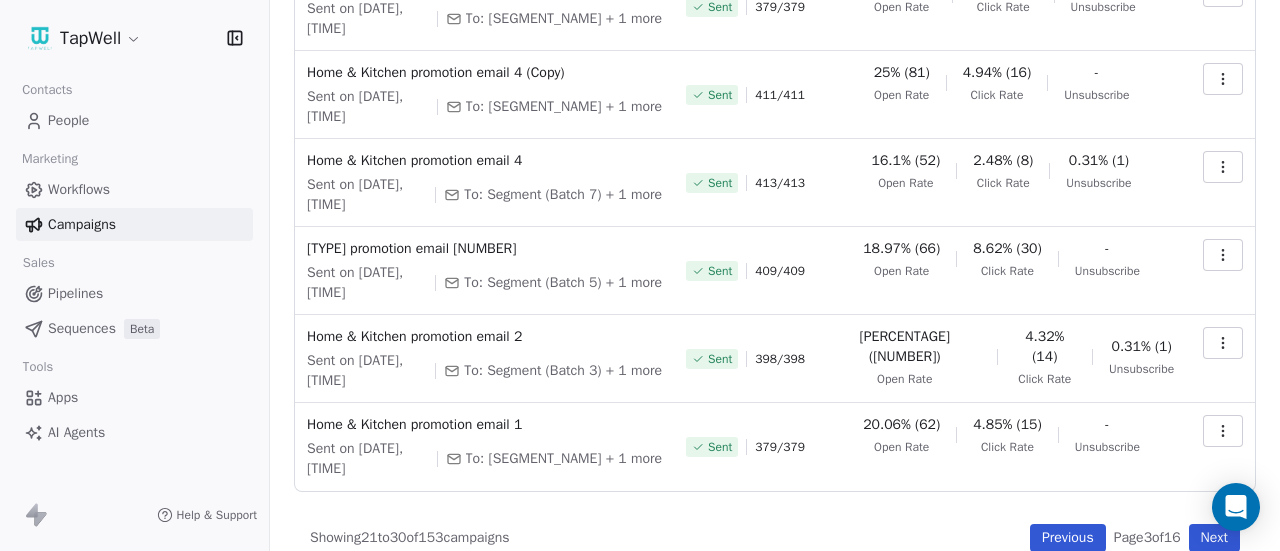 scroll, scrollTop: 510, scrollLeft: 0, axis: vertical 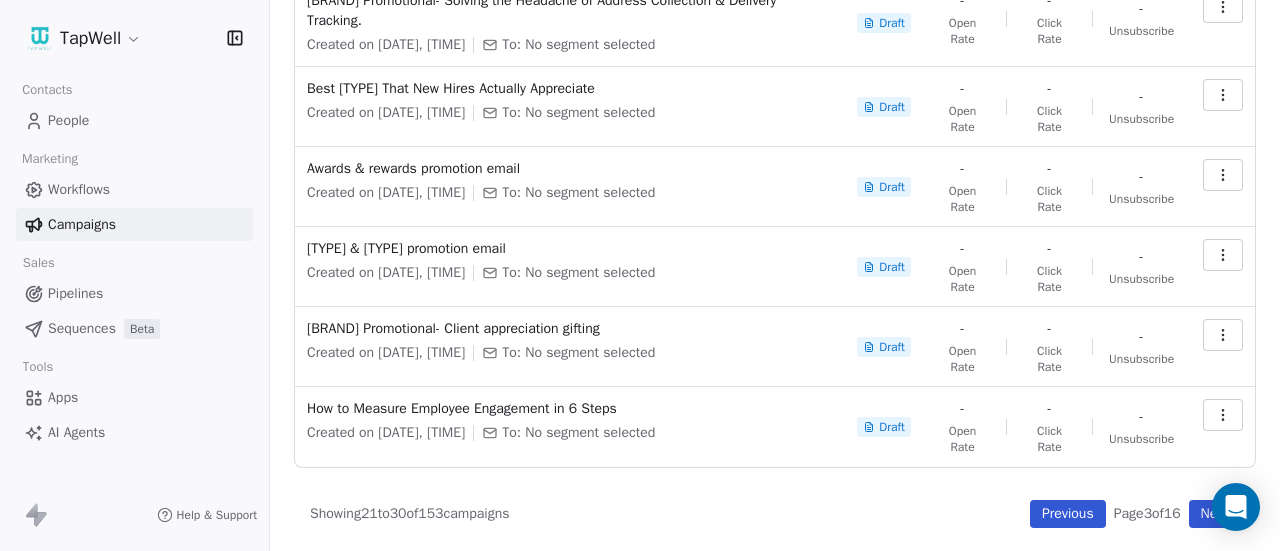 click on "Next" at bounding box center [1214, 514] 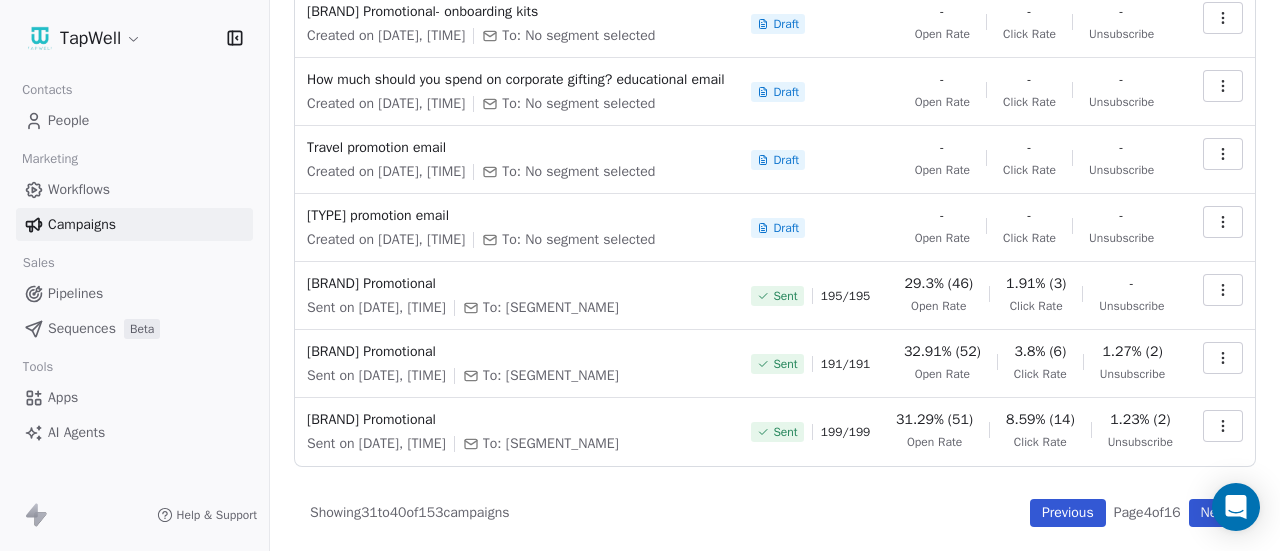 scroll, scrollTop: 418, scrollLeft: 0, axis: vertical 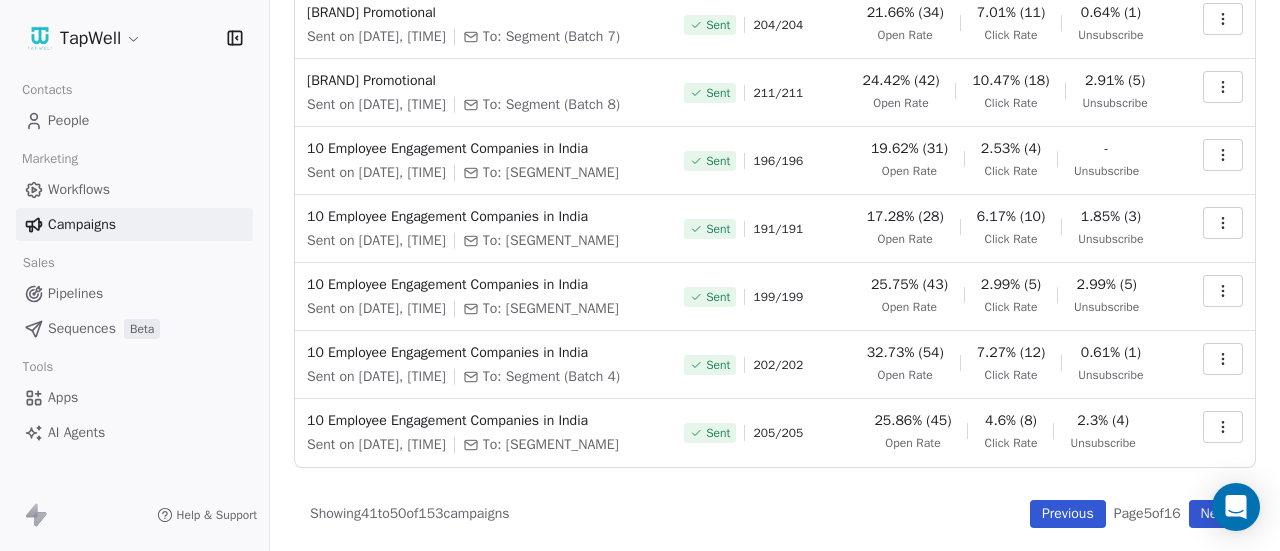 click on "Next" at bounding box center [1214, 514] 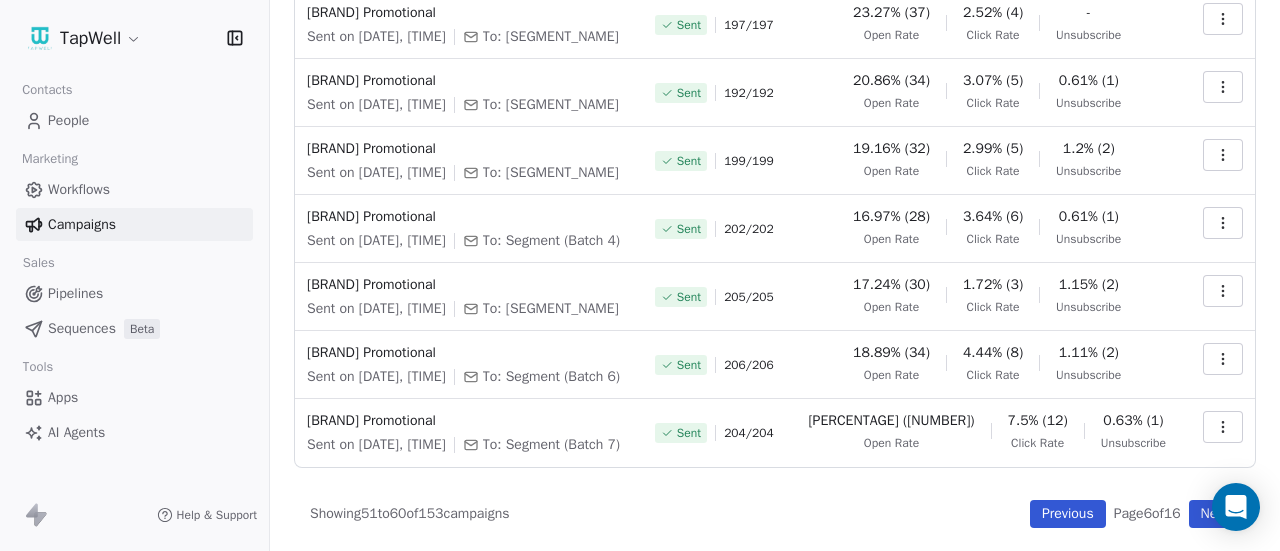click on "Next" at bounding box center [1214, 514] 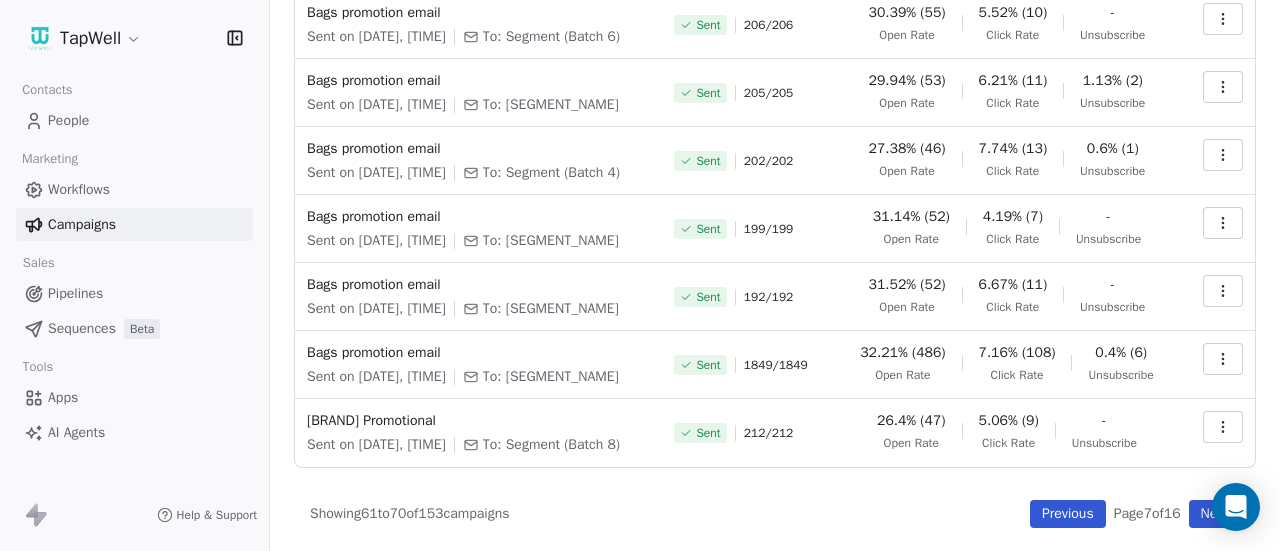 click on "Next" at bounding box center [1214, 514] 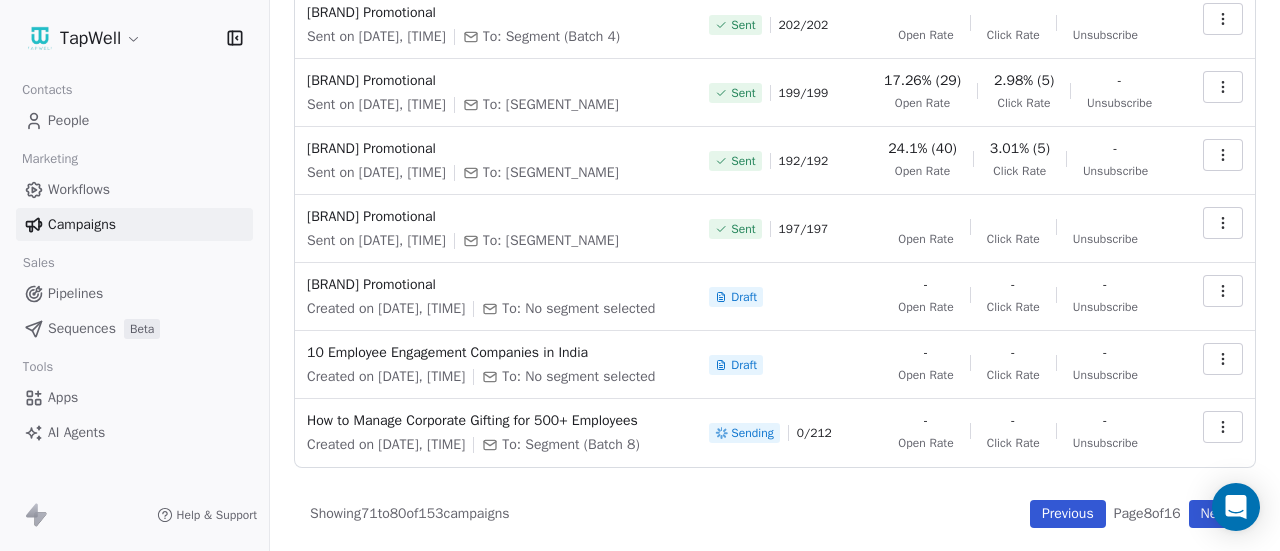 scroll, scrollTop: 438, scrollLeft: 0, axis: vertical 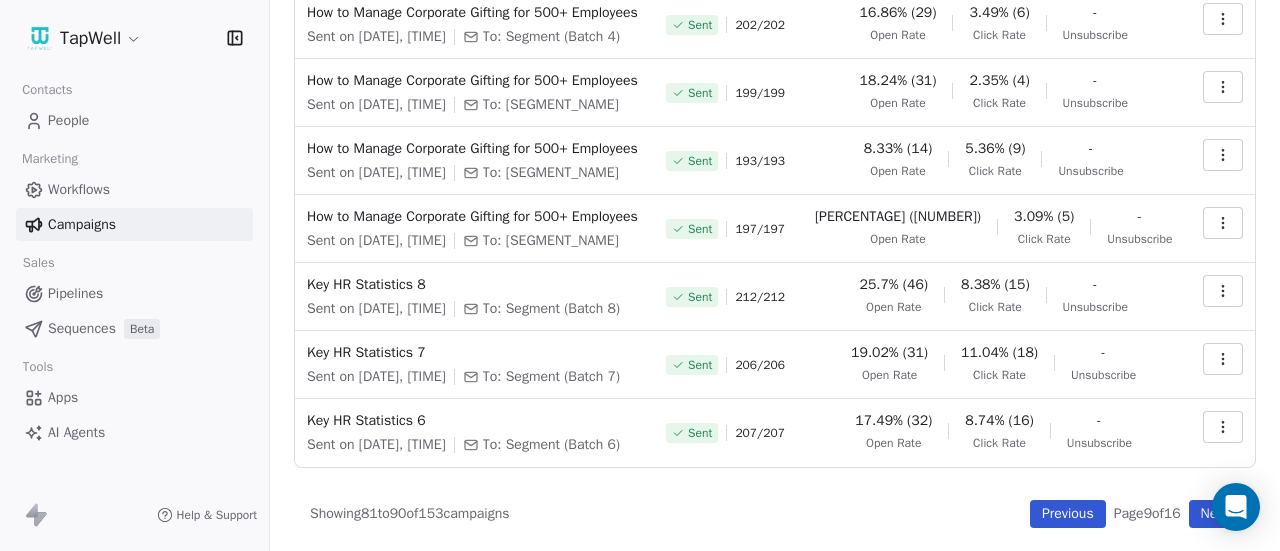 click on "Next" at bounding box center (1214, 514) 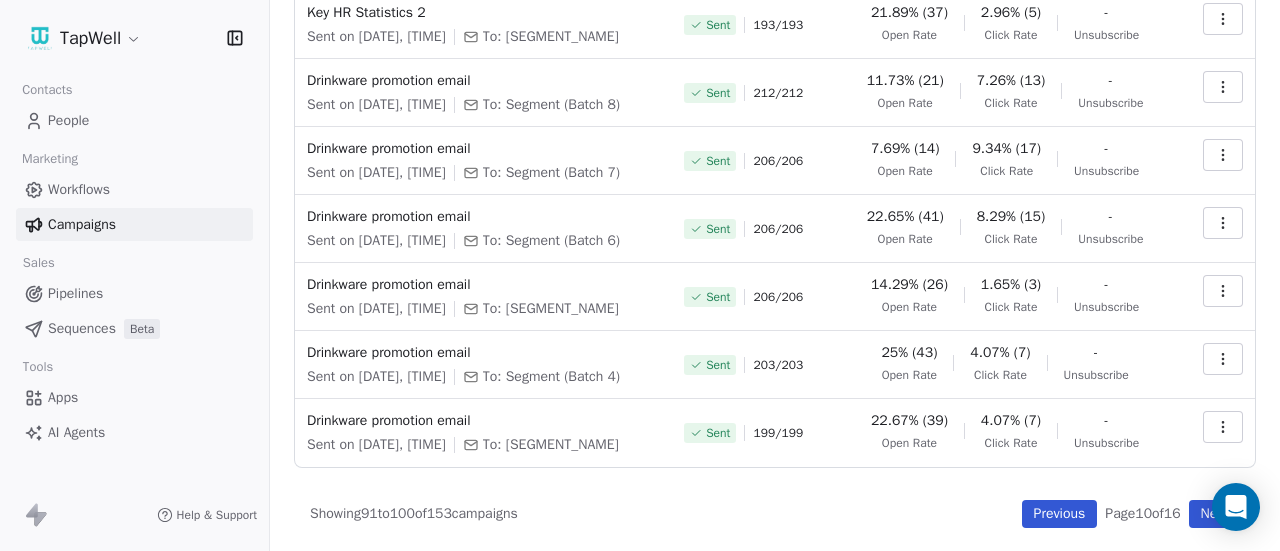click at bounding box center (1223, 87) 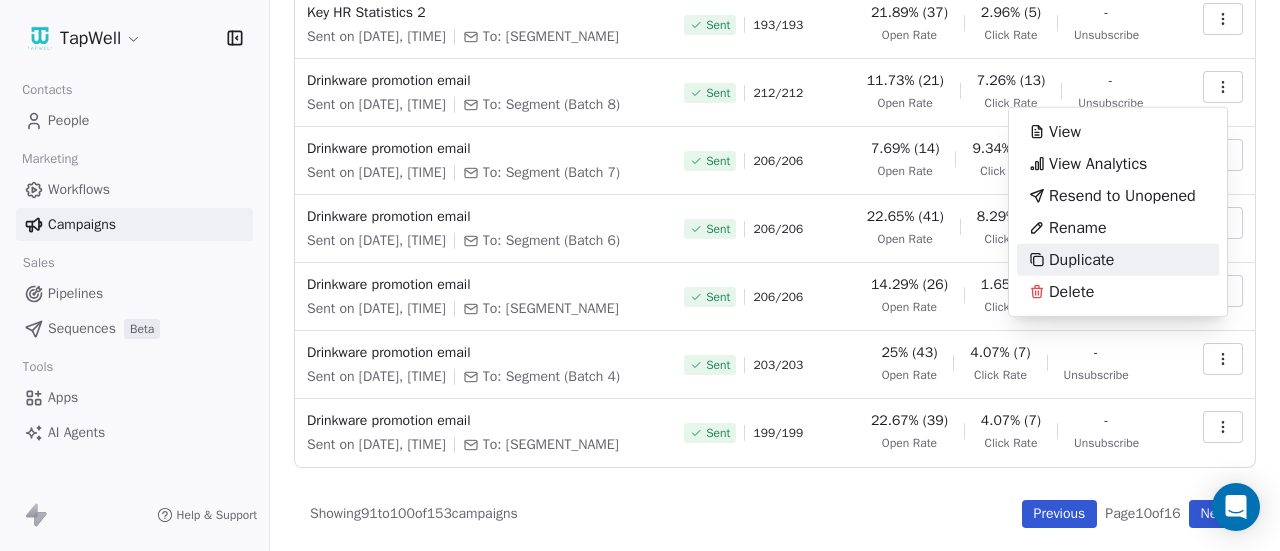 click on "Duplicate" at bounding box center [1081, 260] 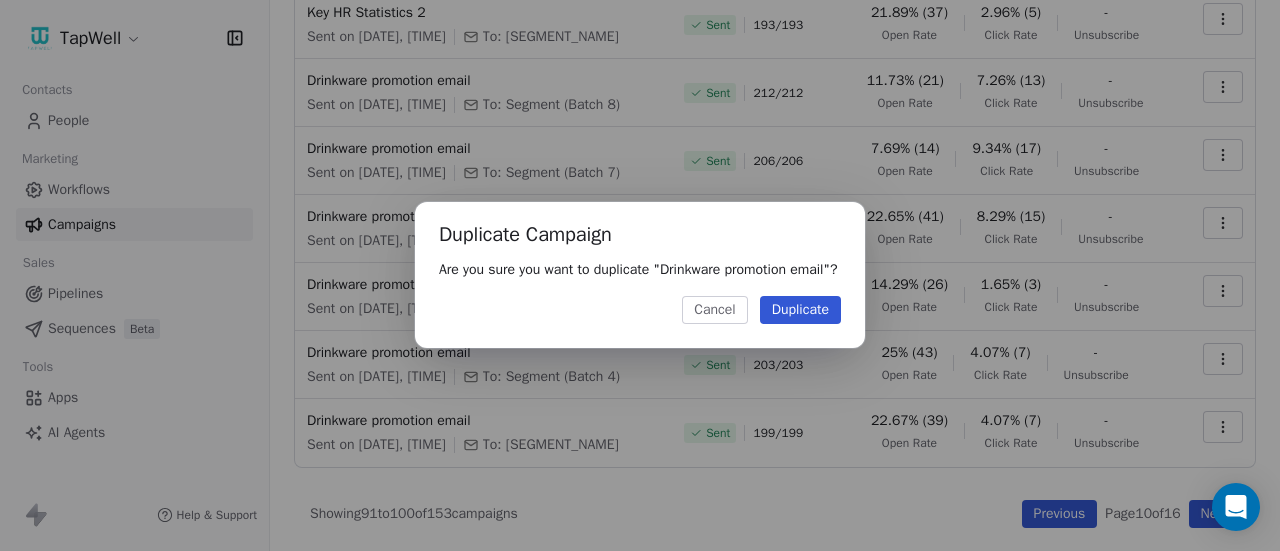 click on "Duplicate" at bounding box center [800, 310] 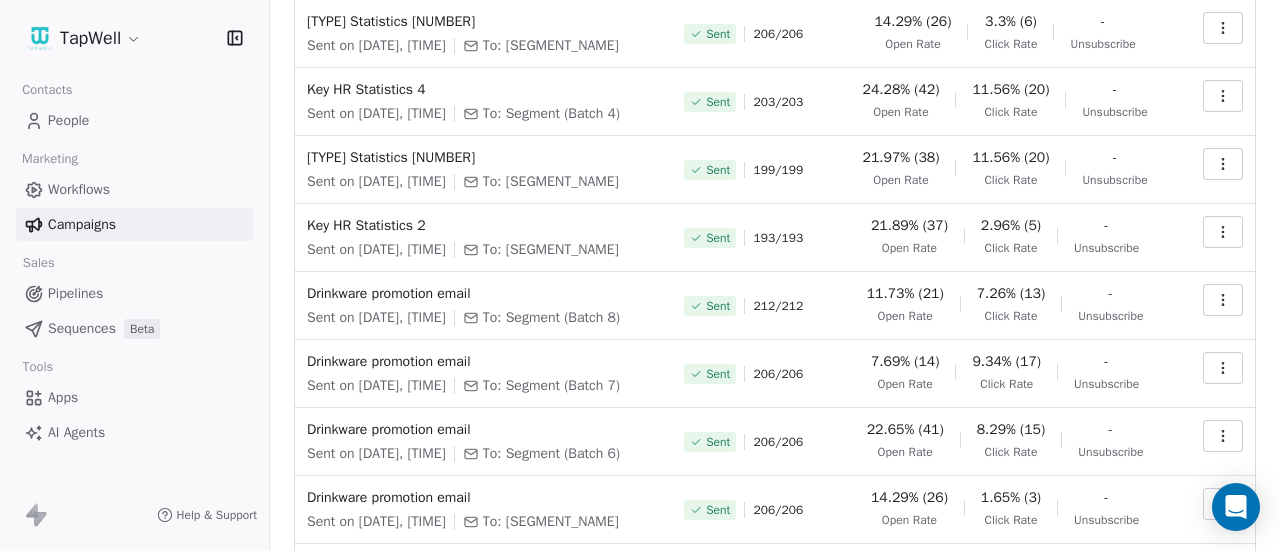 scroll, scrollTop: 382, scrollLeft: 0, axis: vertical 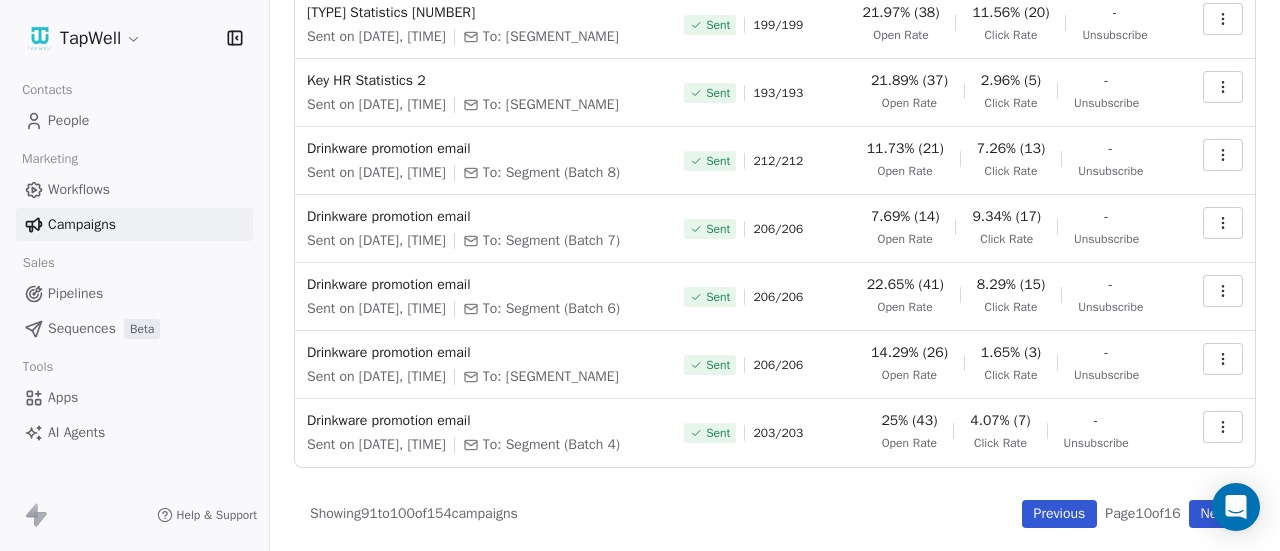 click on "Previous" at bounding box center [1060, 514] 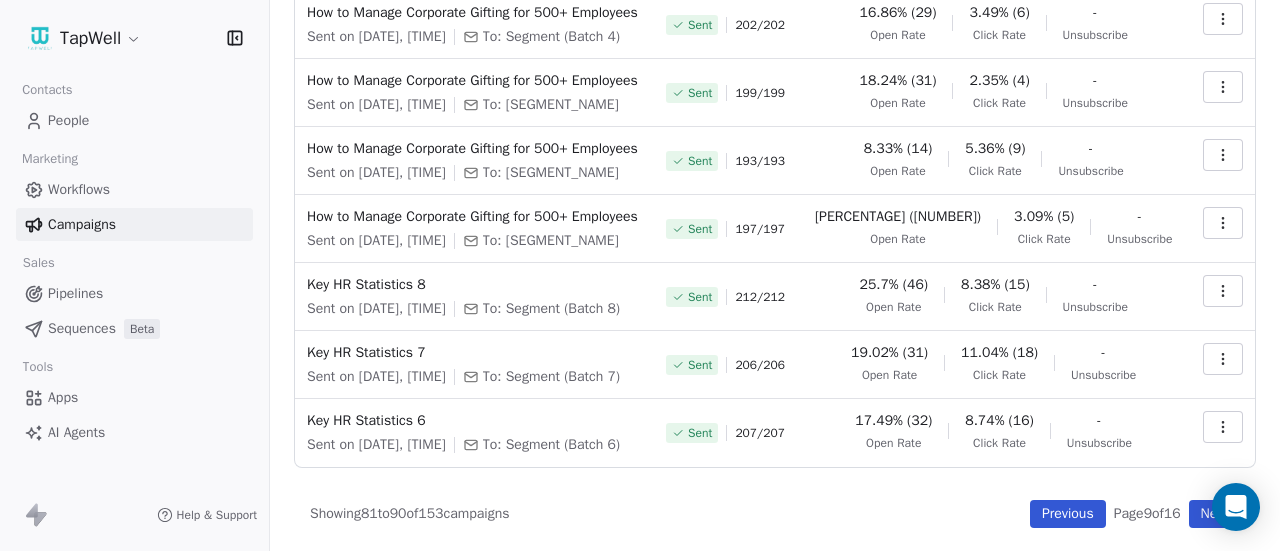 click on "Previous" at bounding box center [1068, 514] 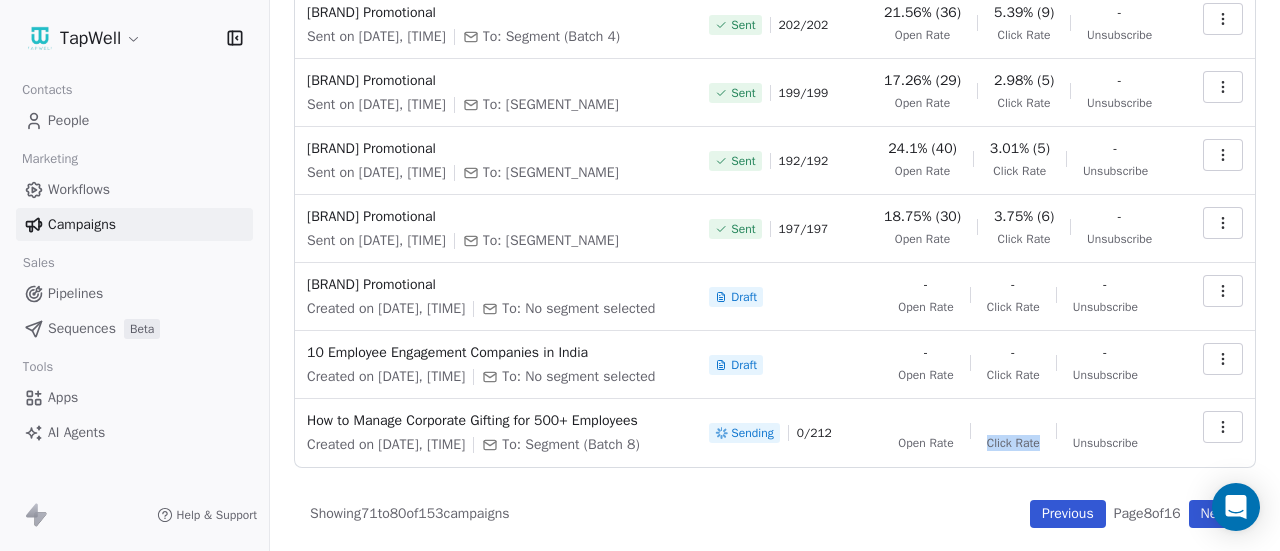 click on "Open Rate Click Rate Unsubscribe" at bounding box center [1018, 433] 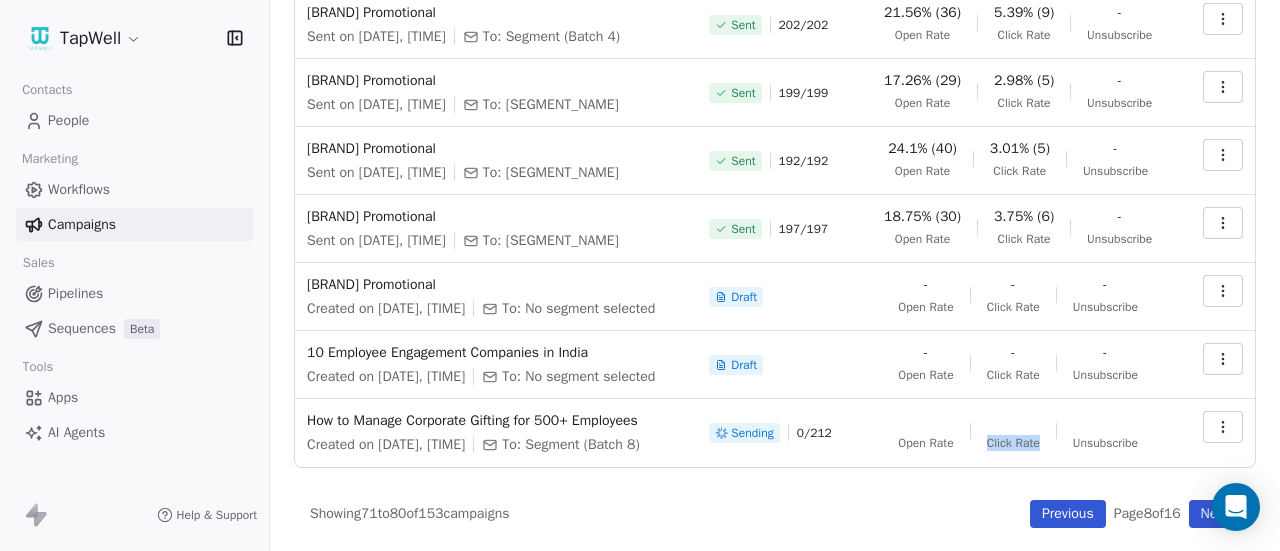 click on "Open Rate Click Rate Unsubscribe" at bounding box center (1018, 433) 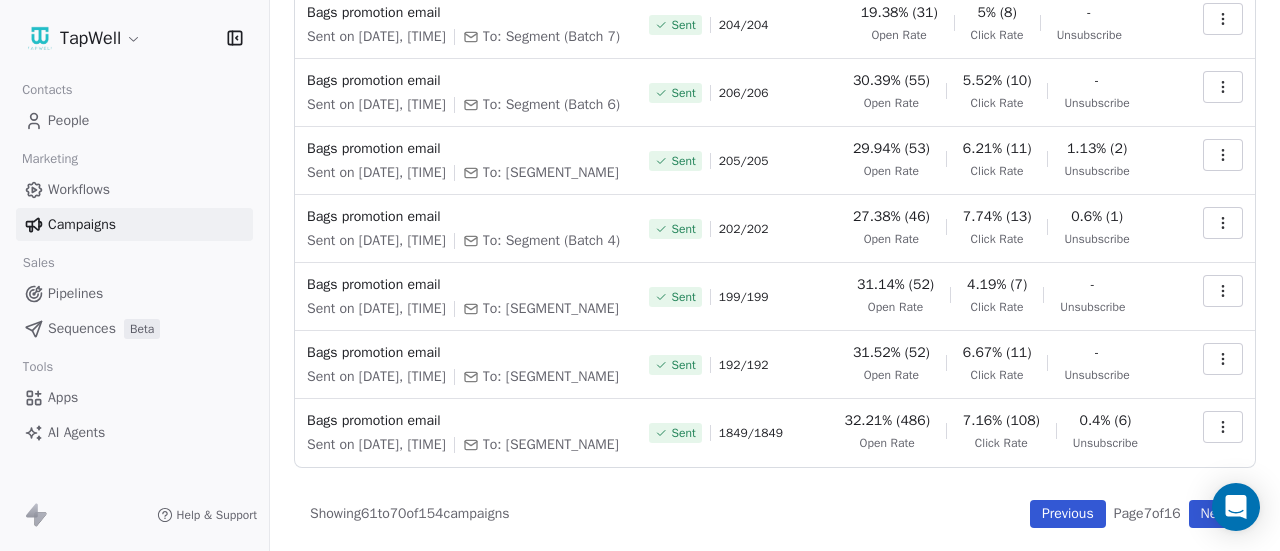 click on "Previous" at bounding box center [1068, 514] 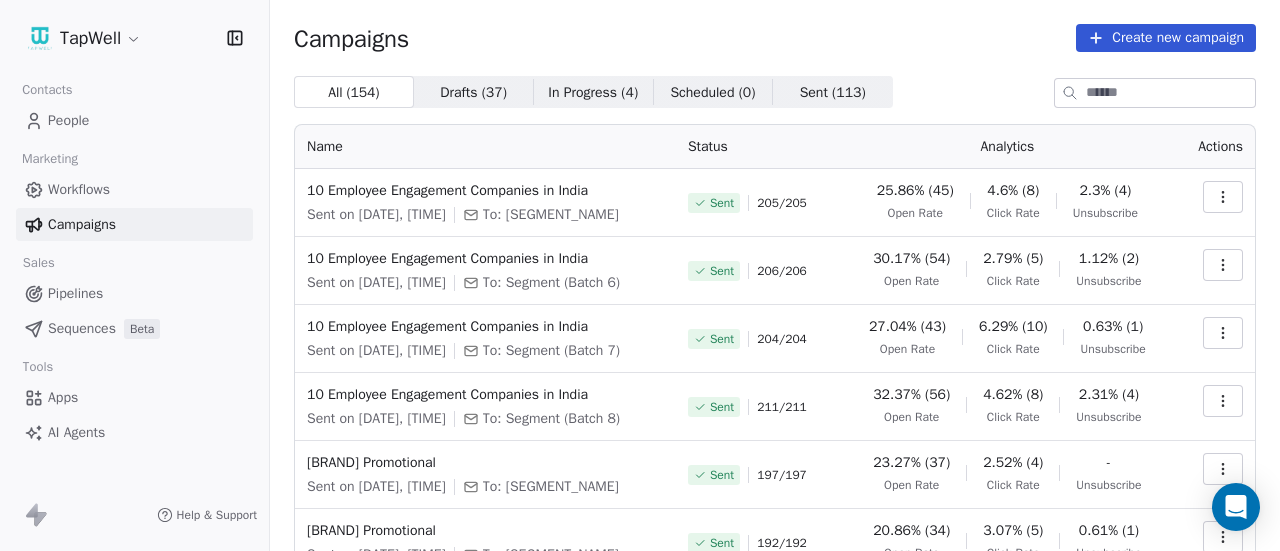 scroll, scrollTop: 382, scrollLeft: 0, axis: vertical 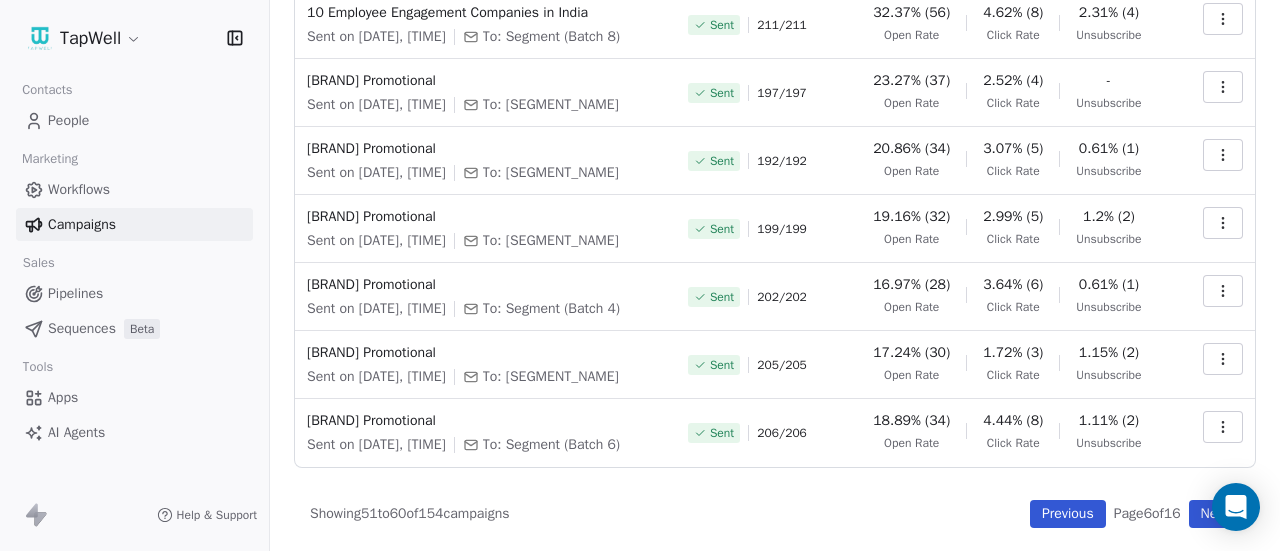 click on "Previous" at bounding box center [1068, 514] 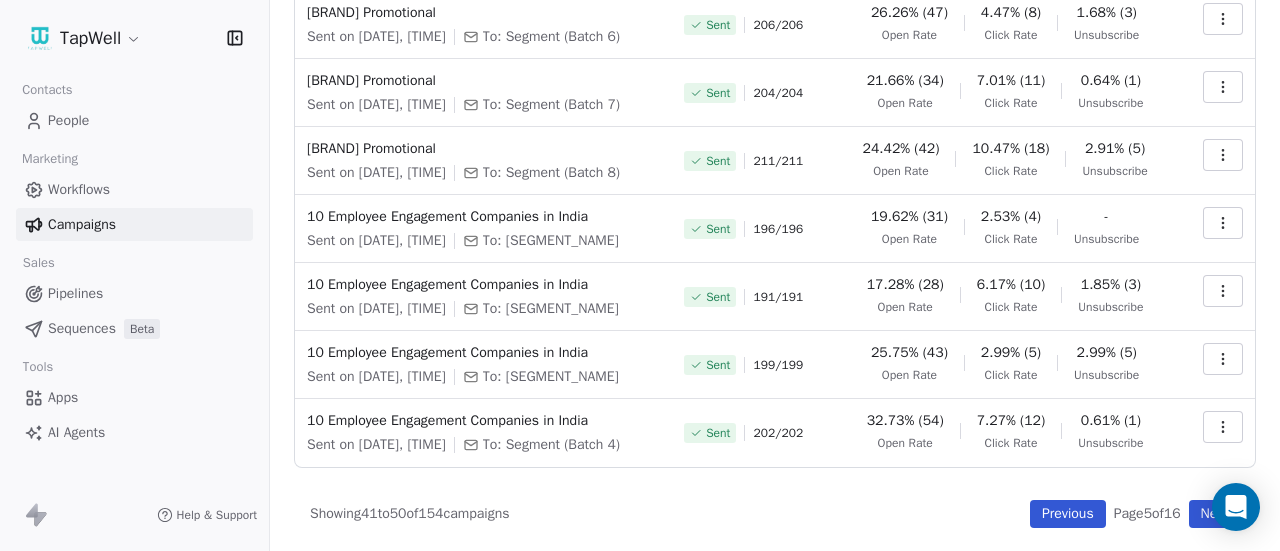 click on "Previous" at bounding box center (1068, 514) 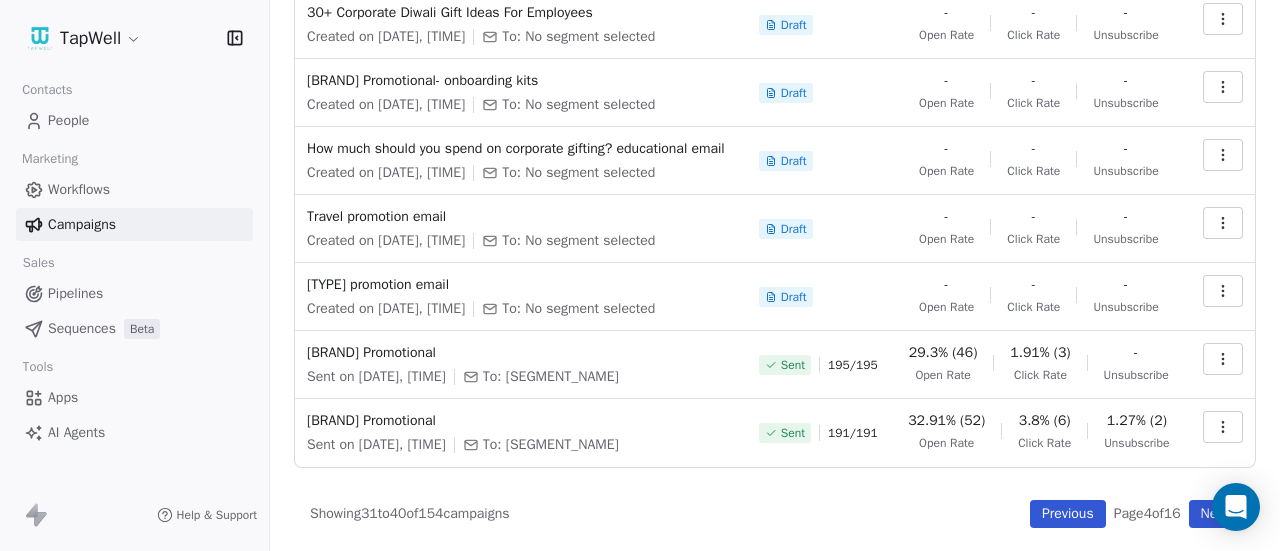 click on "Click Rate" at bounding box center [1044, 443] 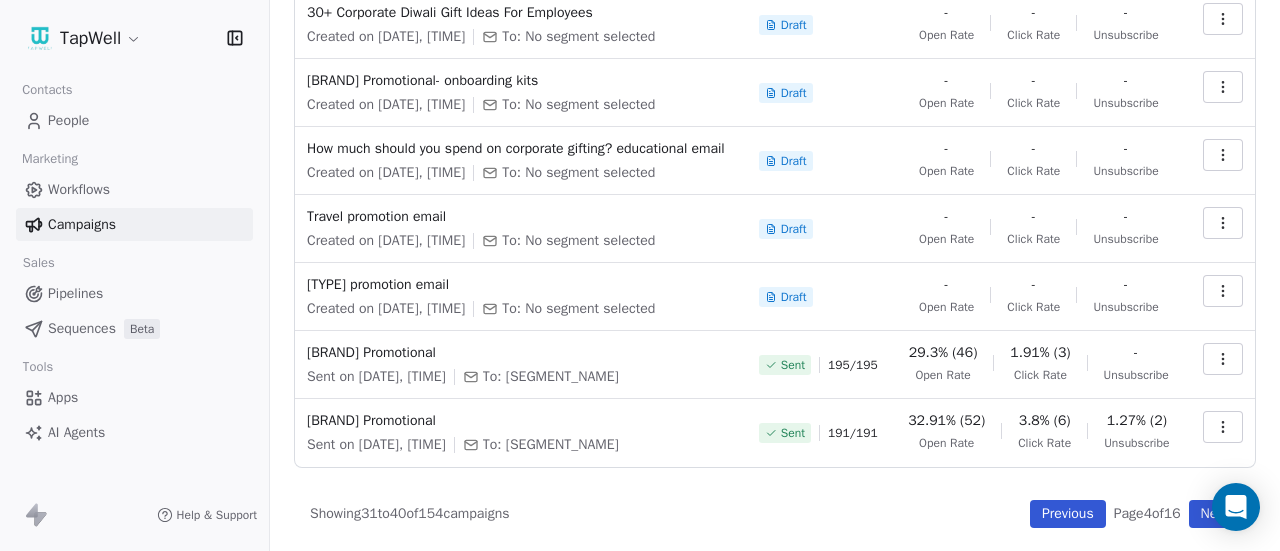 scroll, scrollTop: 450, scrollLeft: 0, axis: vertical 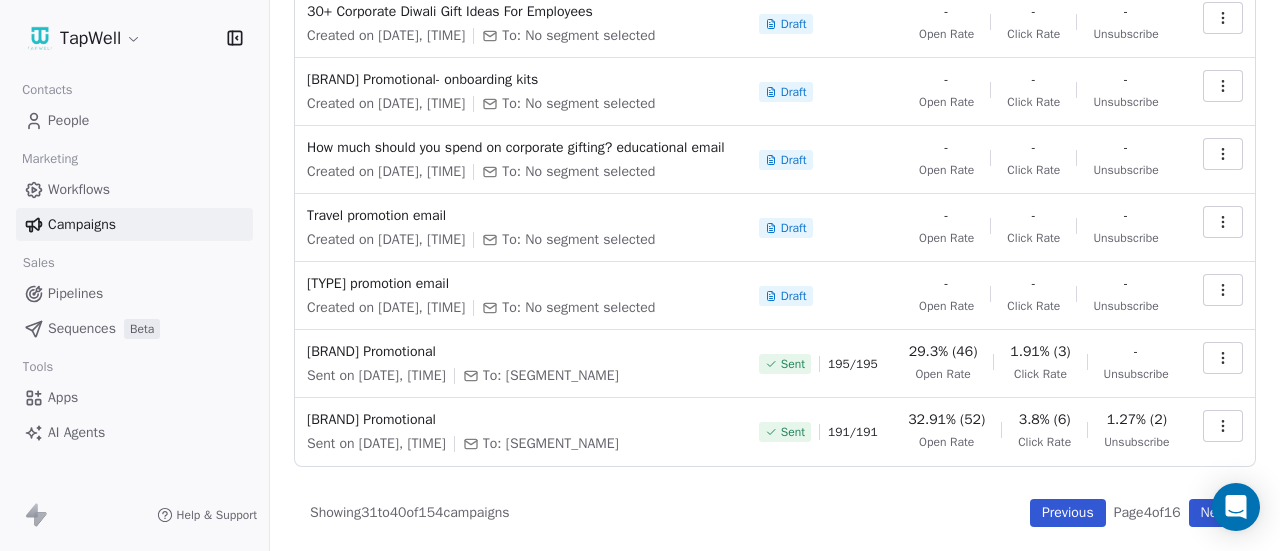 click on "Previous" at bounding box center [1068, 513] 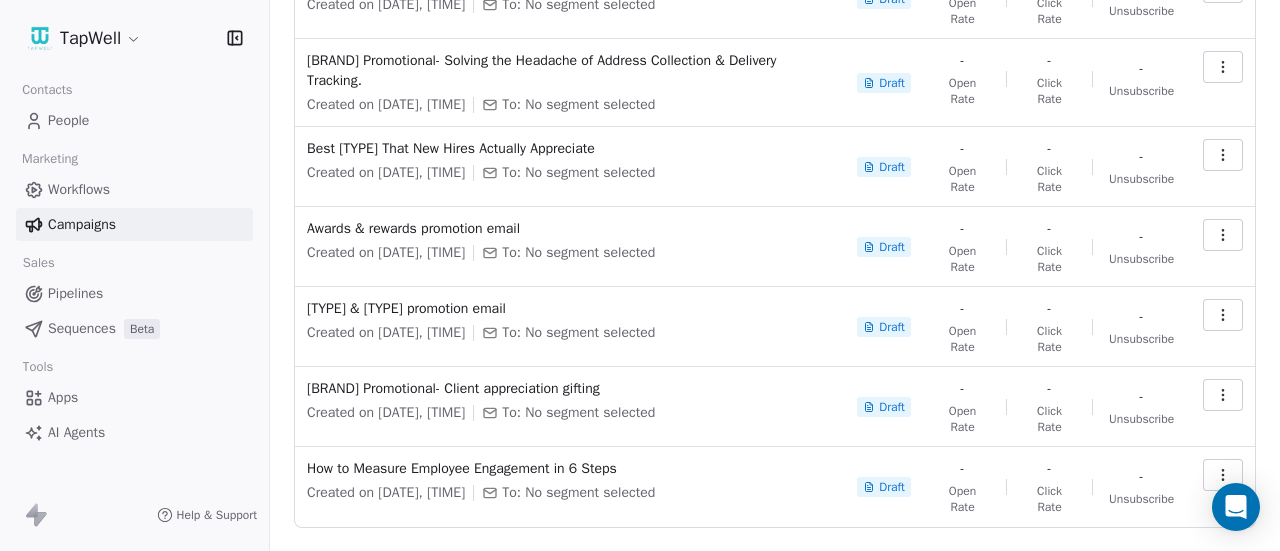 scroll, scrollTop: 418, scrollLeft: 0, axis: vertical 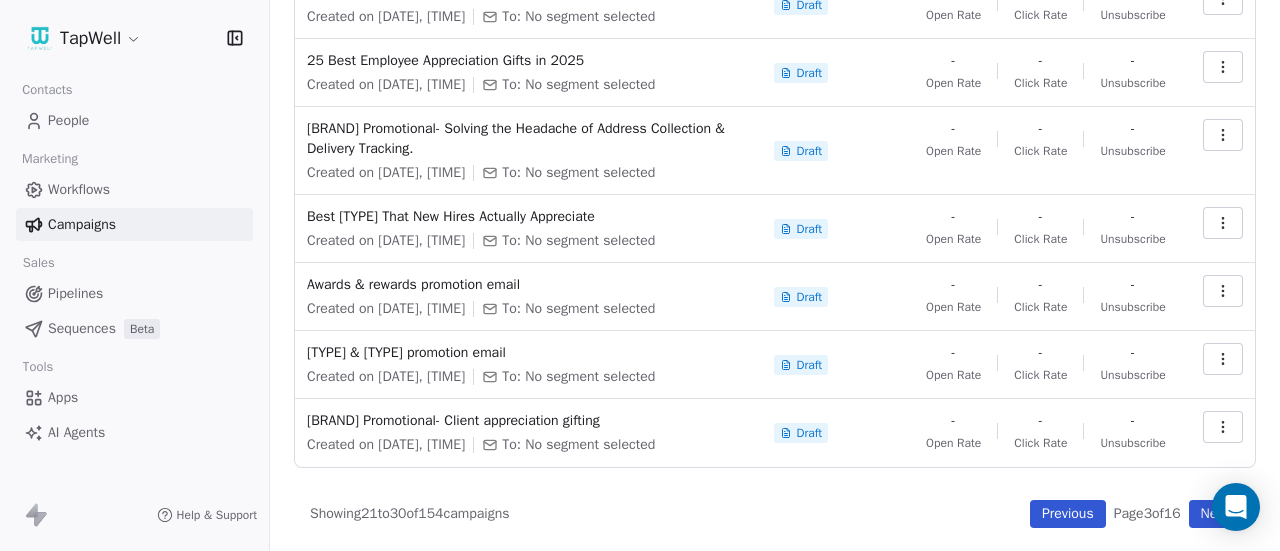drag, startPoint x: 1020, startPoint y: 511, endPoint x: 1012, endPoint y: 473, distance: 38.832977 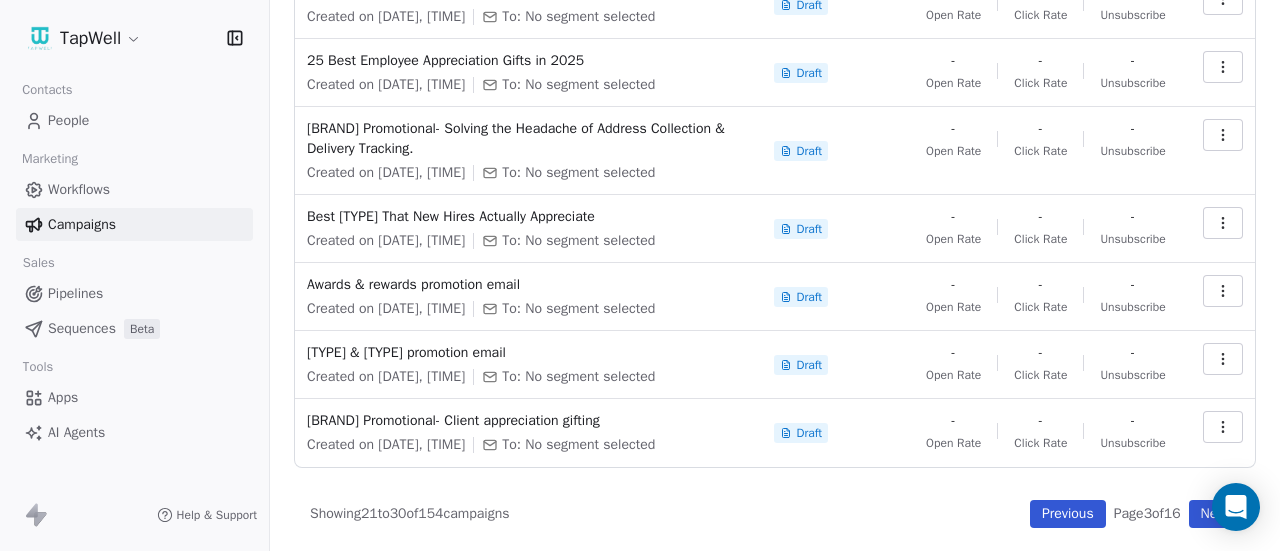 click on "Previous" at bounding box center (1068, 514) 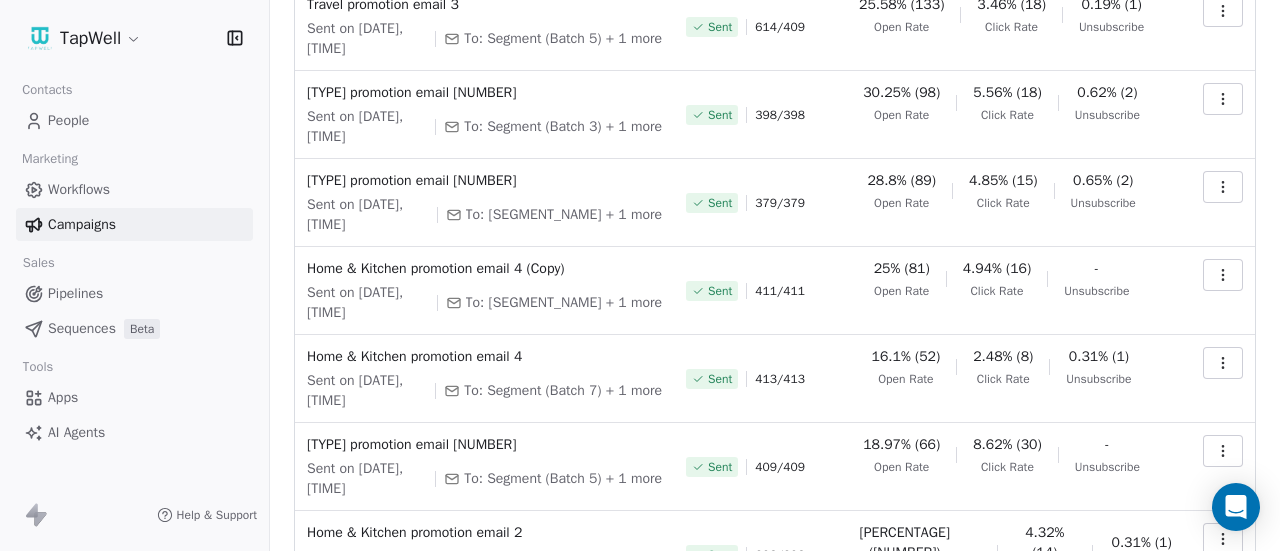scroll, scrollTop: 558, scrollLeft: 0, axis: vertical 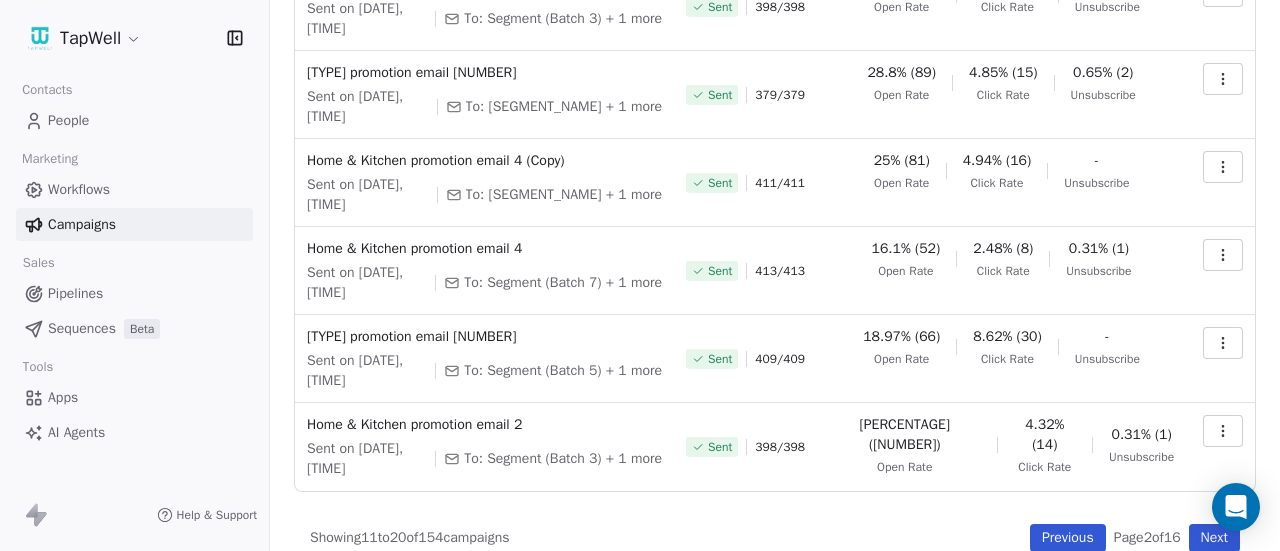 click on "Previous" at bounding box center [1068, 538] 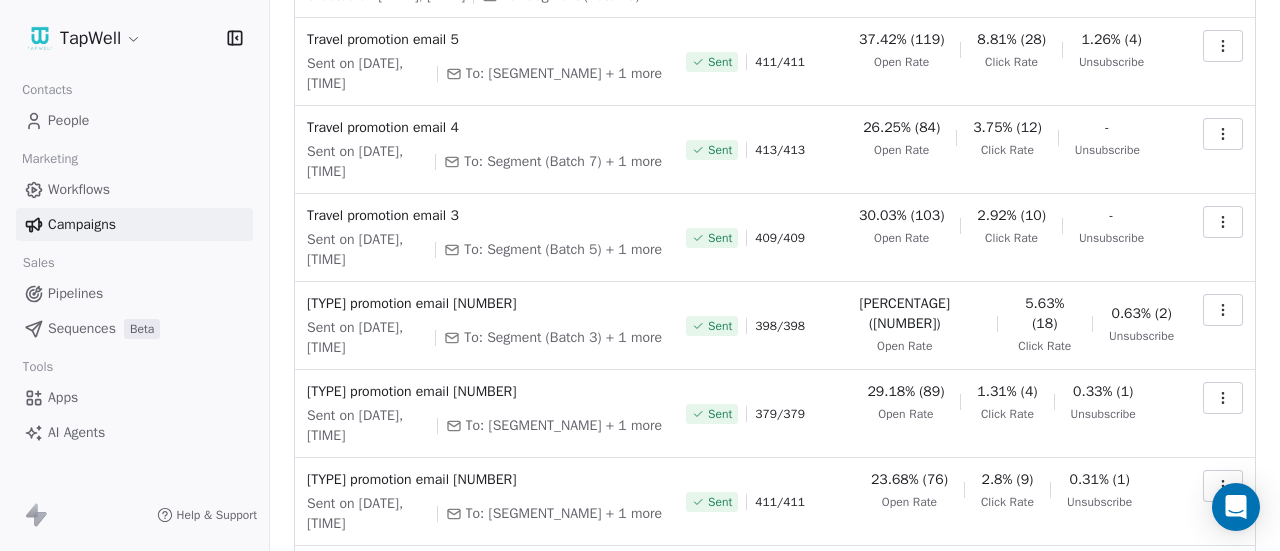 scroll, scrollTop: 0, scrollLeft: 0, axis: both 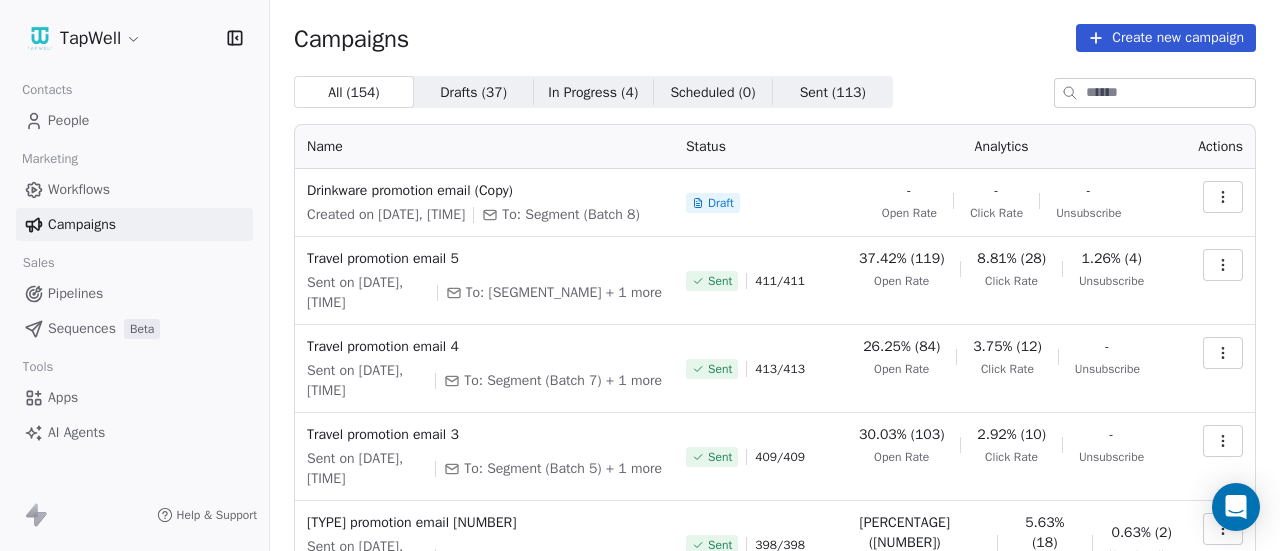 click 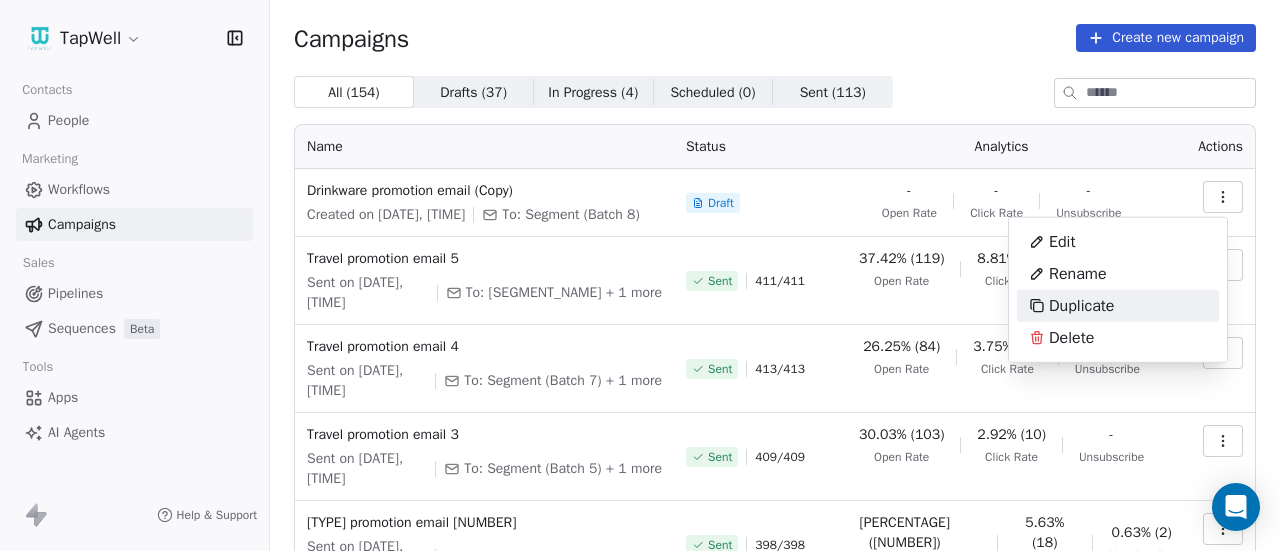 click on "Duplicate" at bounding box center (1081, 306) 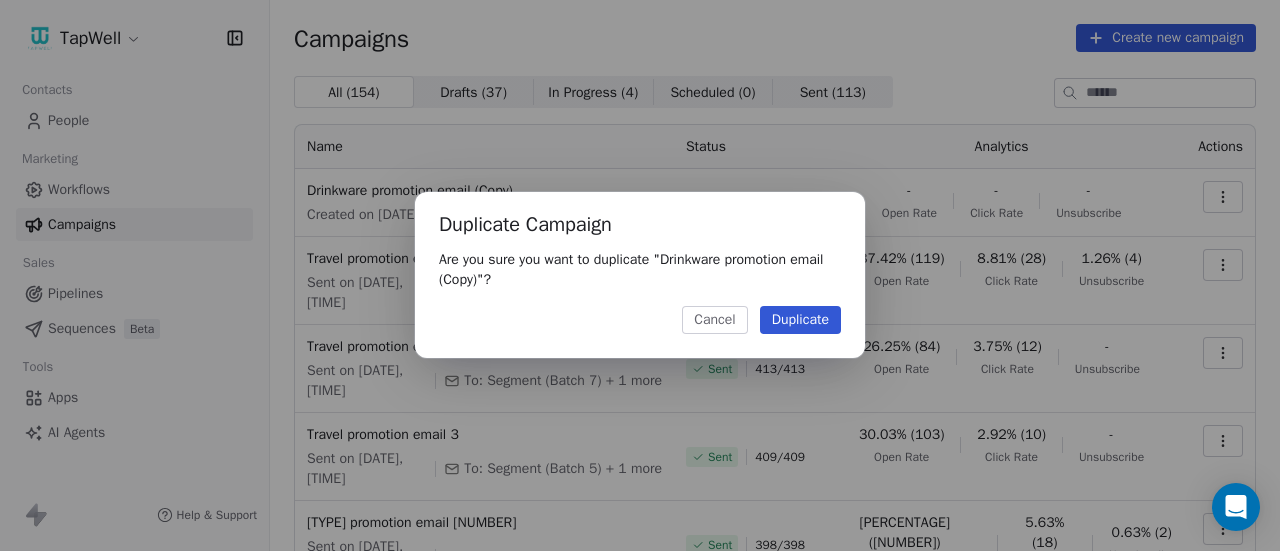 click on "Duplicate" at bounding box center [800, 320] 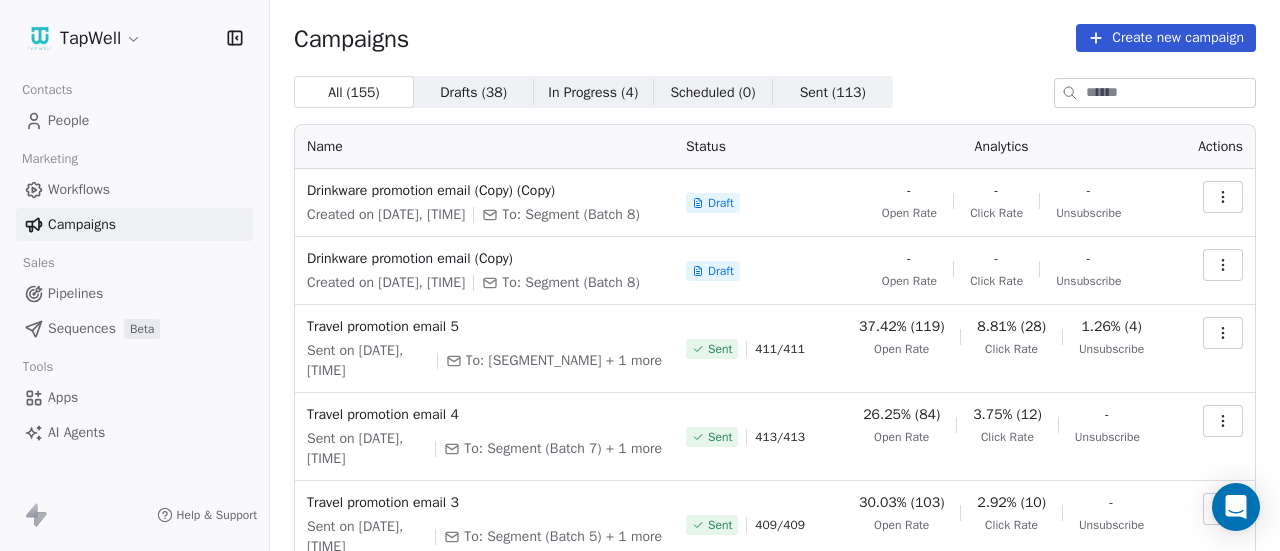 click 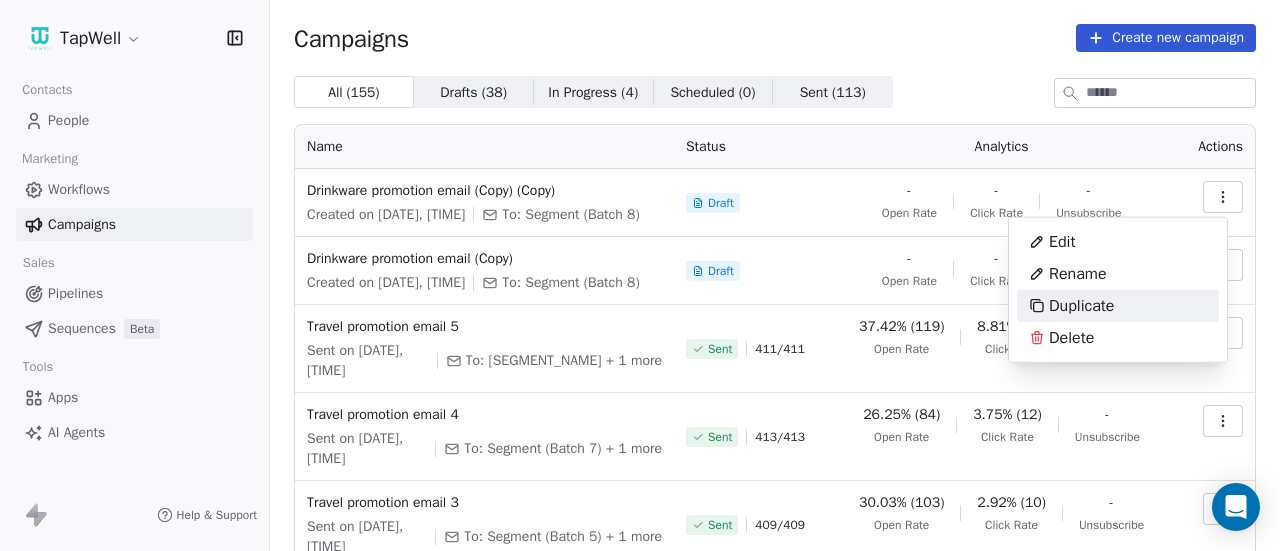click on "Duplicate" at bounding box center (1081, 306) 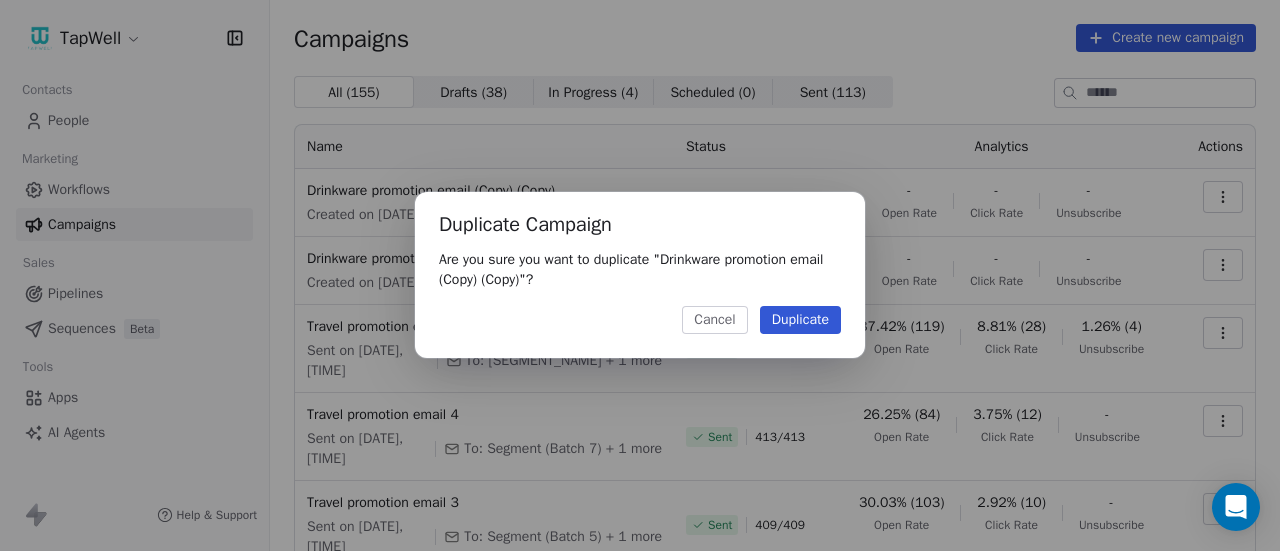click on "Duplicate" at bounding box center (800, 320) 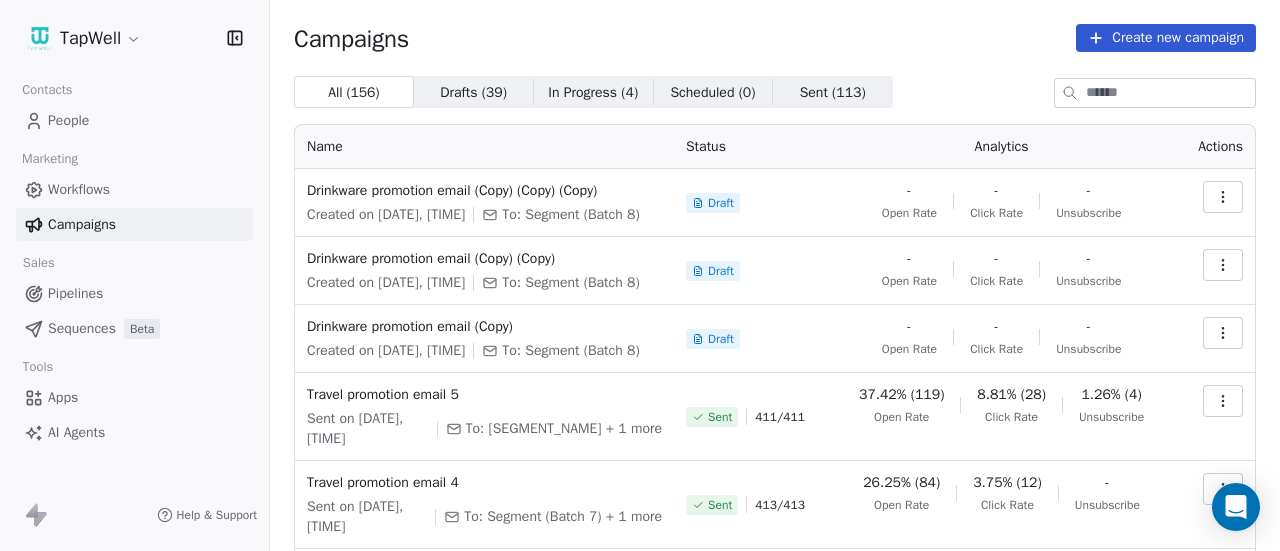 click 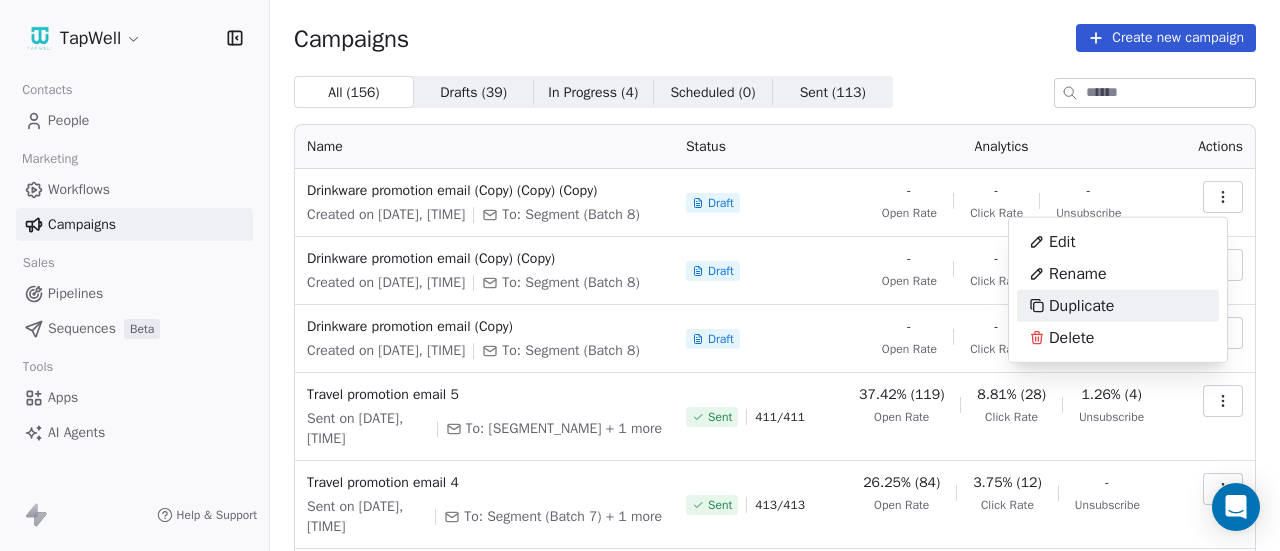 click 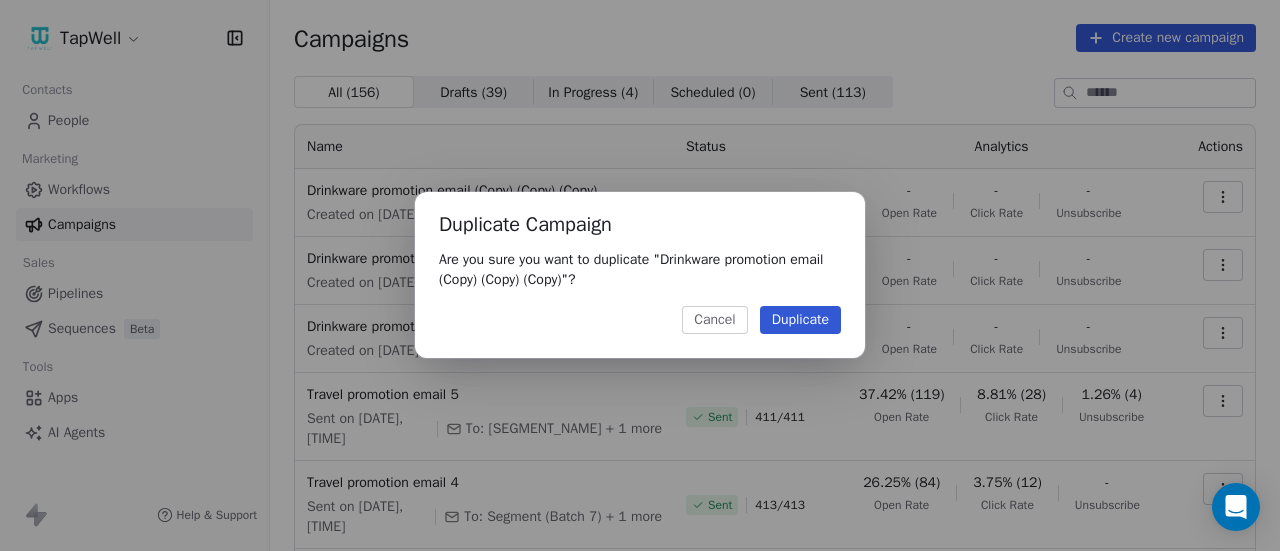 click on "Duplicate" at bounding box center (800, 320) 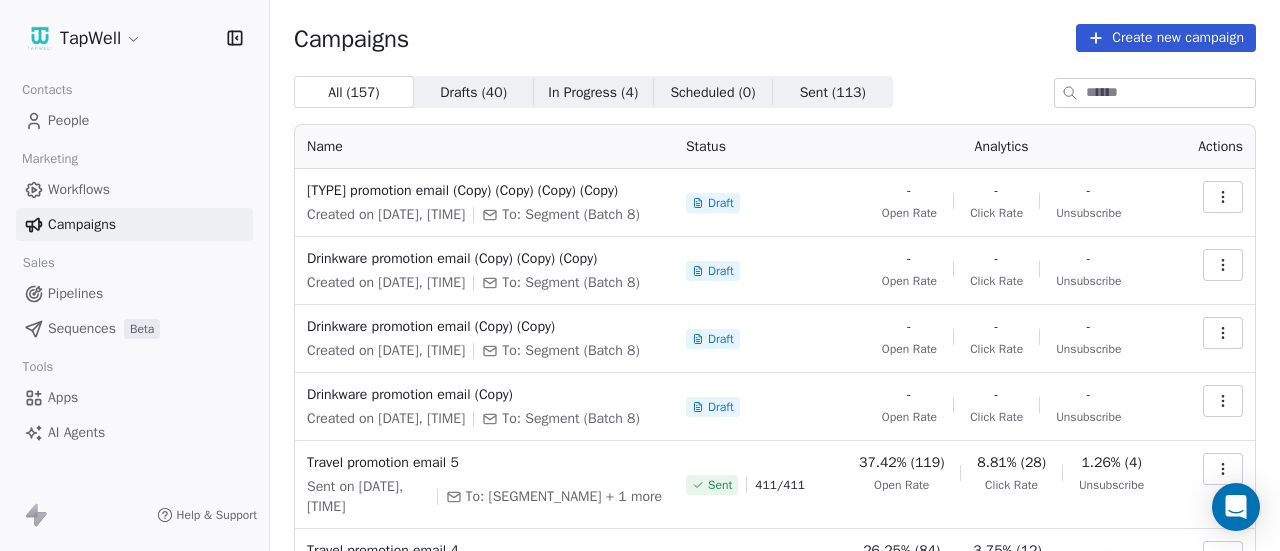 click 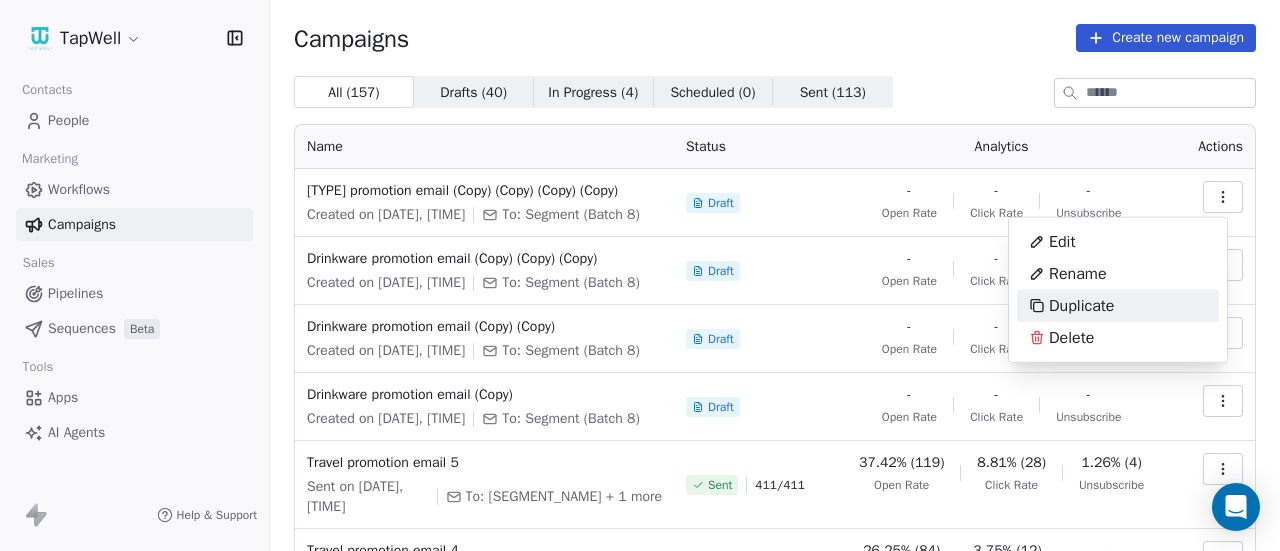 click on "Duplicate" at bounding box center (1081, 306) 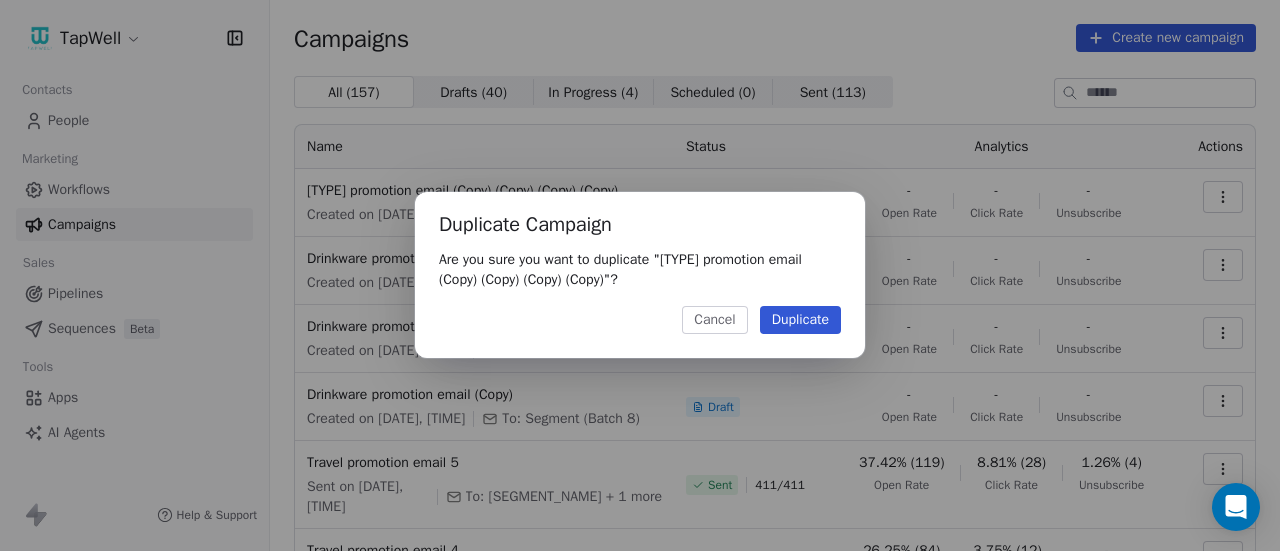 click on "Duplicate" at bounding box center [800, 320] 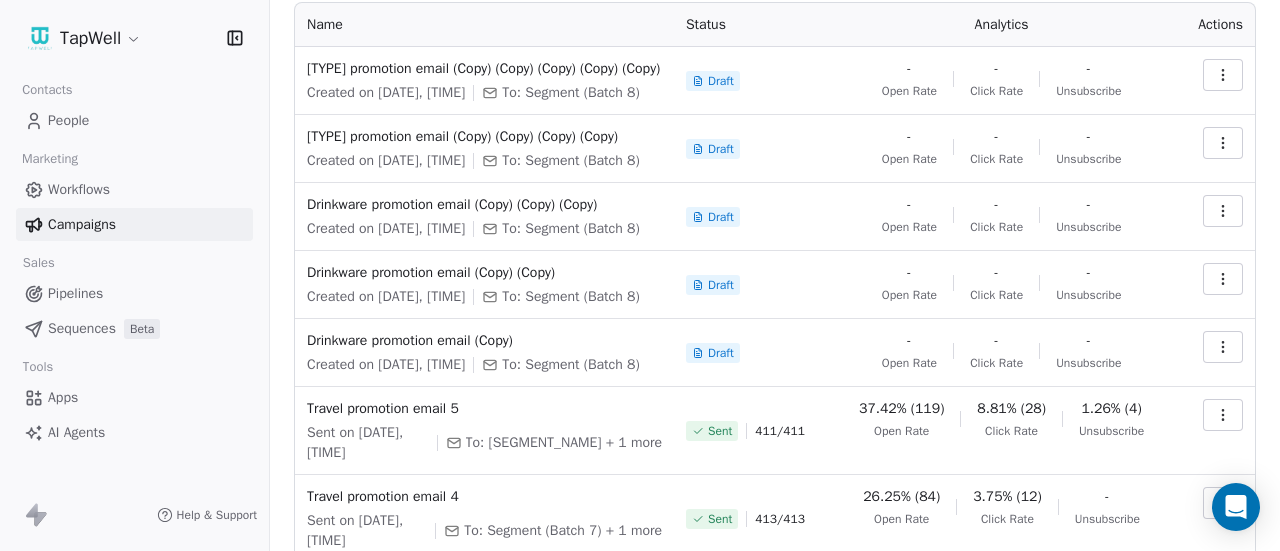scroll, scrollTop: 128, scrollLeft: 0, axis: vertical 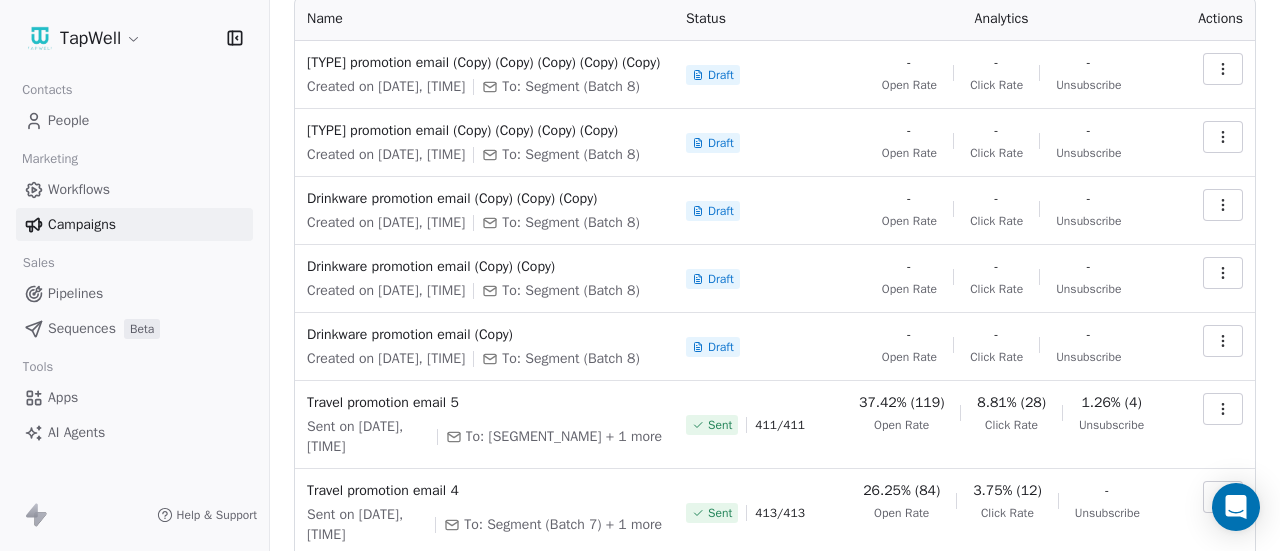 click at bounding box center [1223, 341] 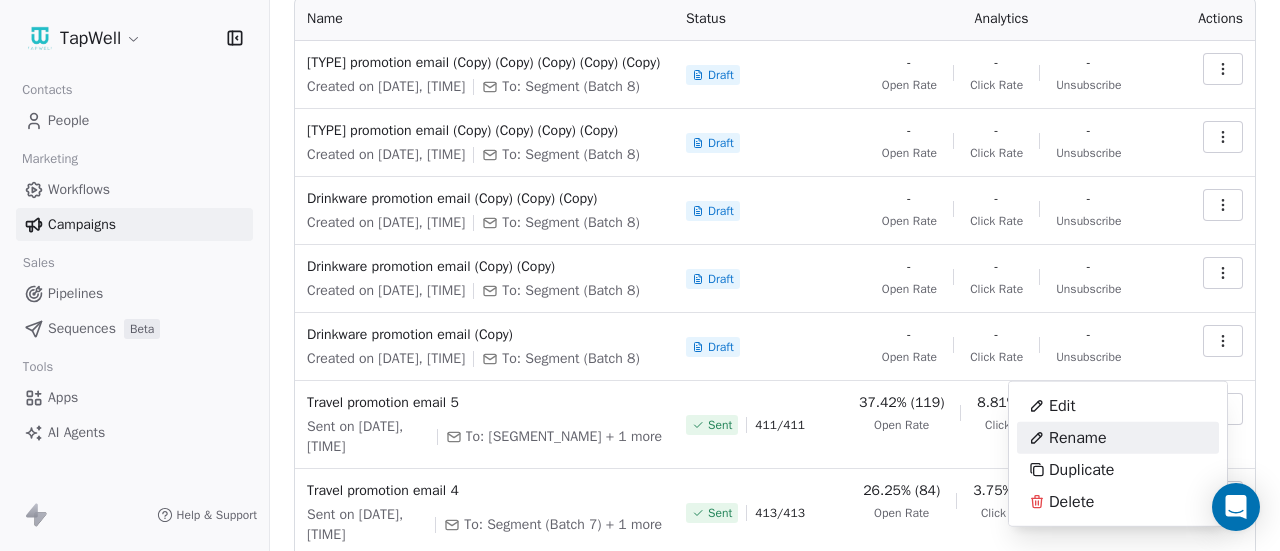 click on "Rename" at bounding box center [1068, 438] 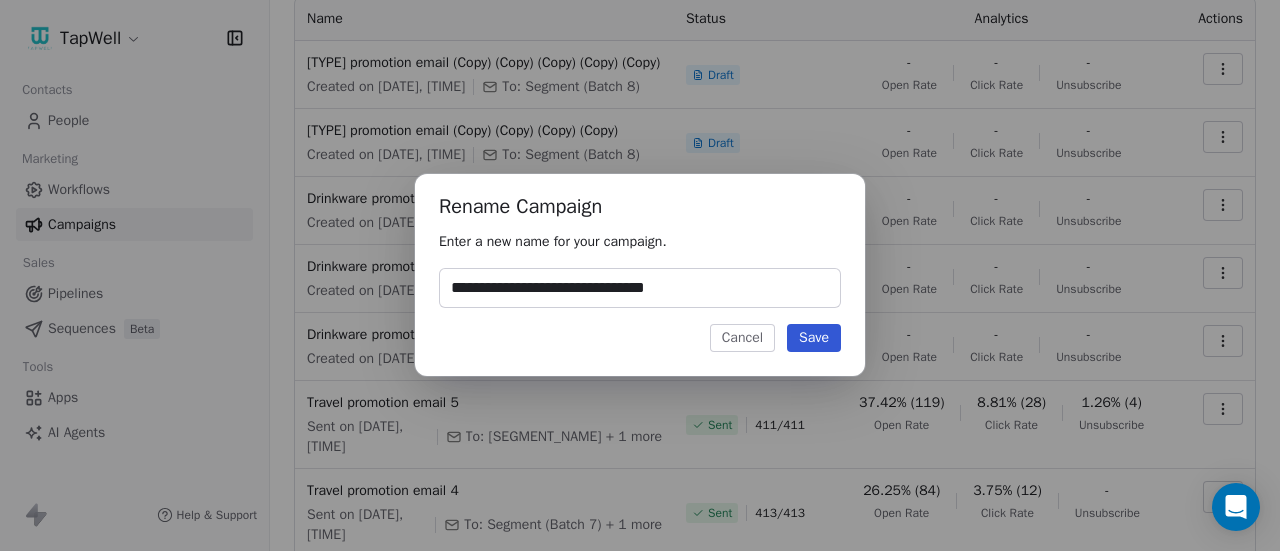 click on "**********" at bounding box center [640, 288] 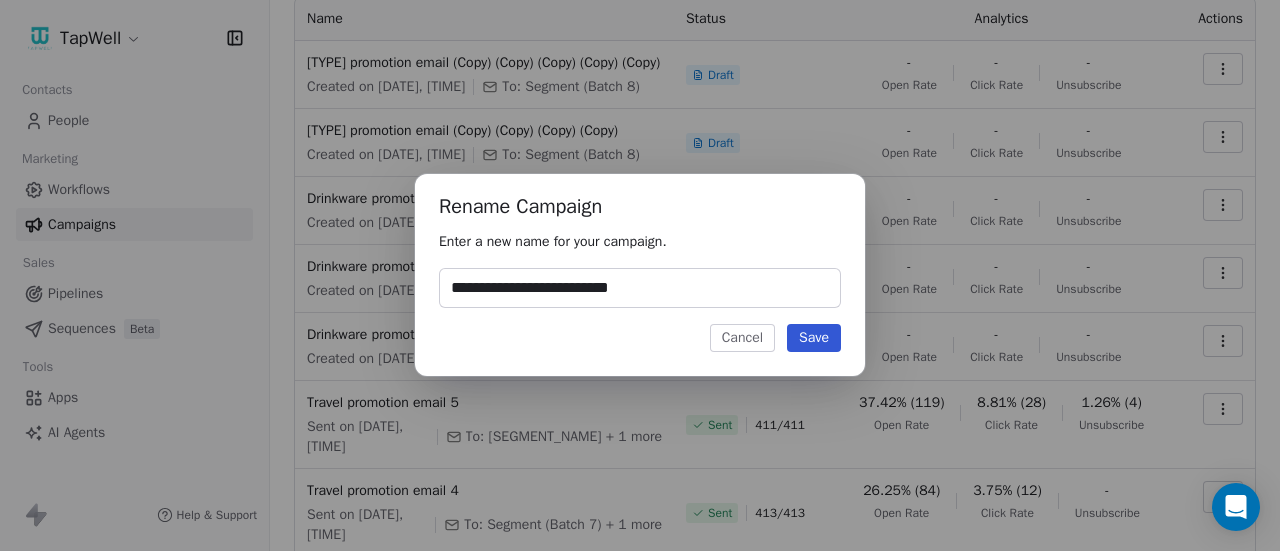 type on "**********" 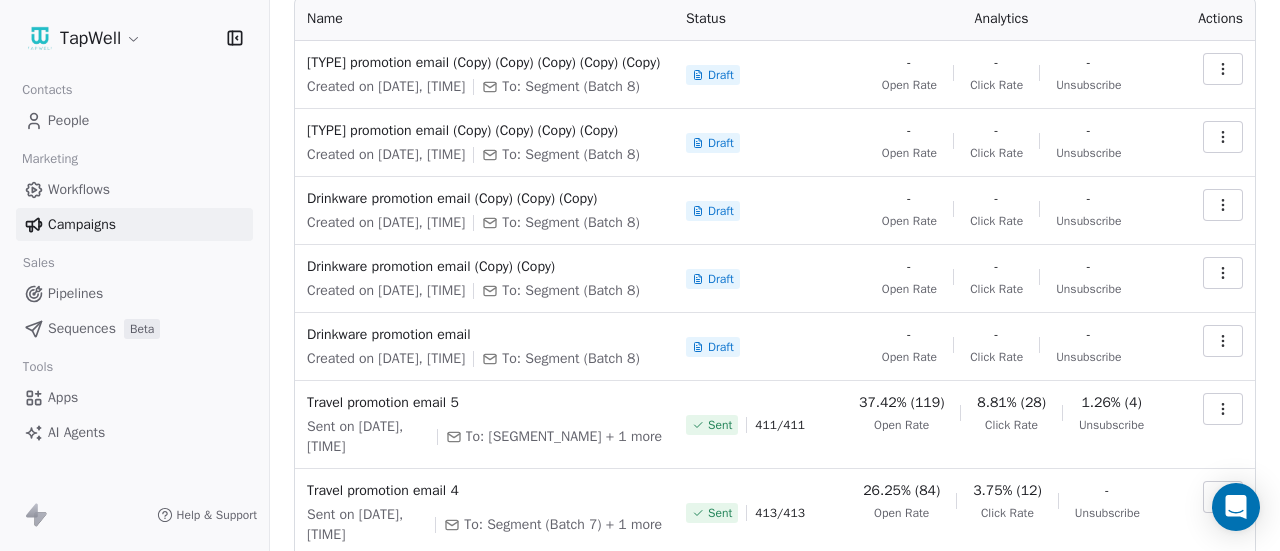 click 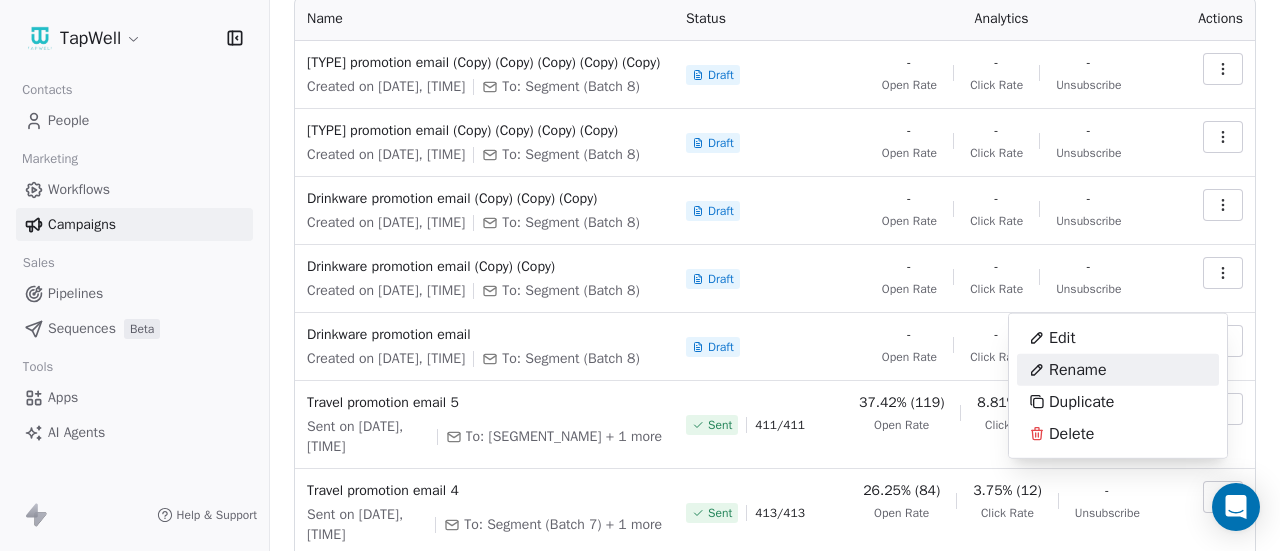 click on "Rename" at bounding box center (1078, 370) 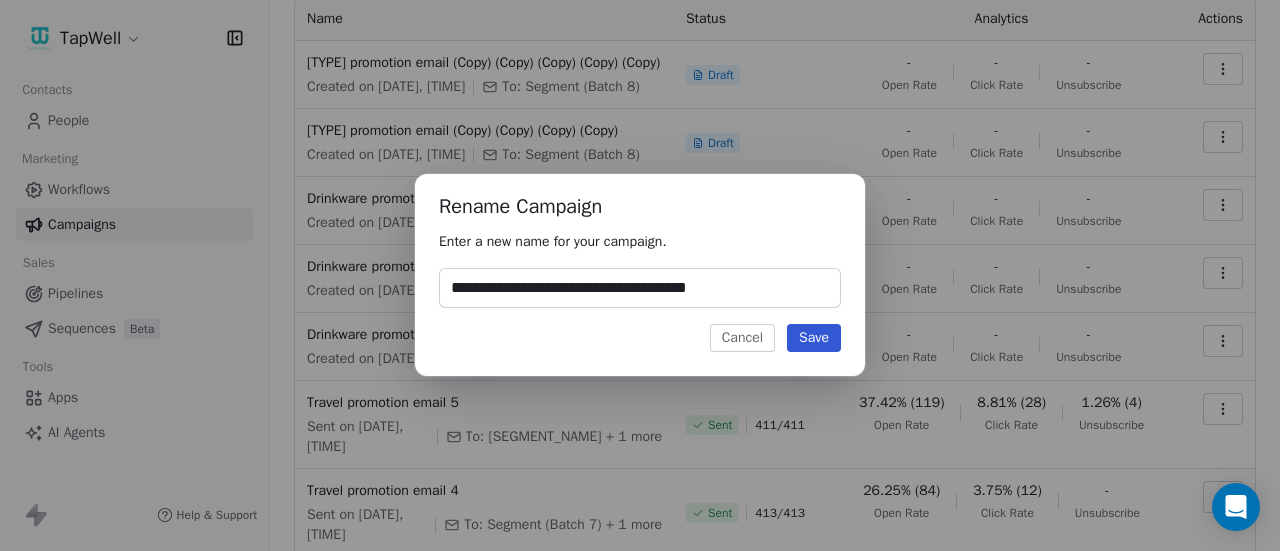 click on "**********" at bounding box center (640, 288) 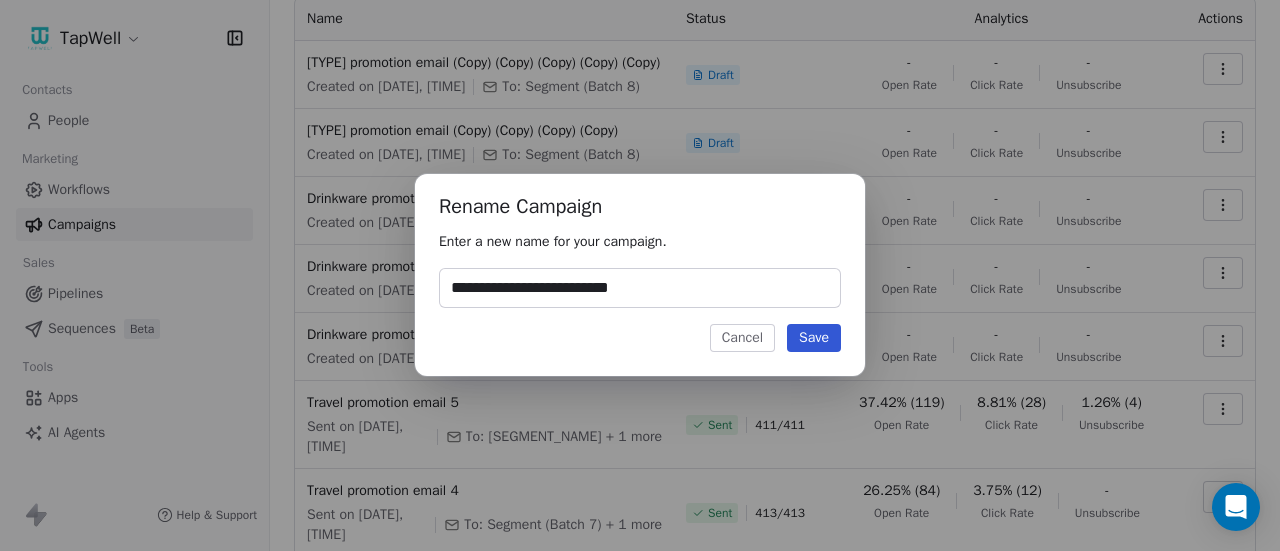 type on "**********" 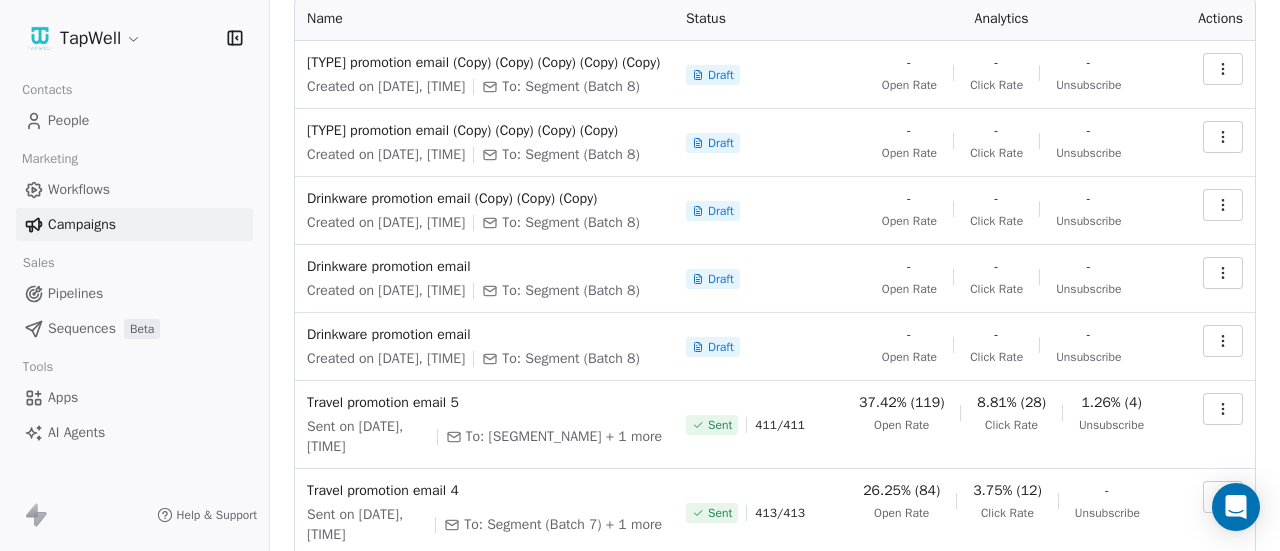 click 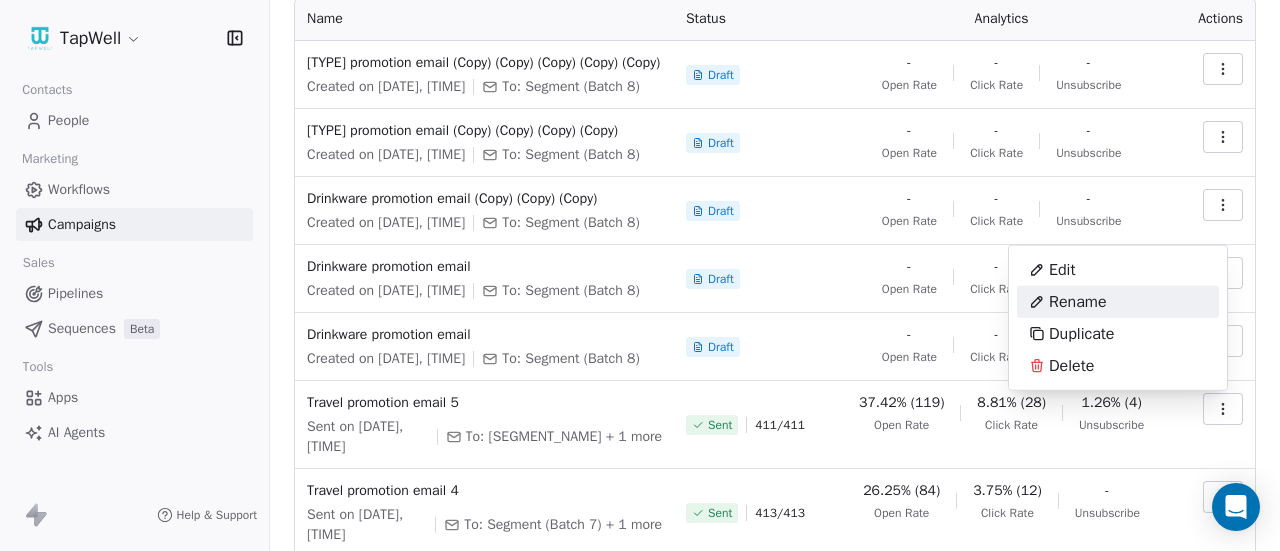 click on "Rename" at bounding box center [1078, 302] 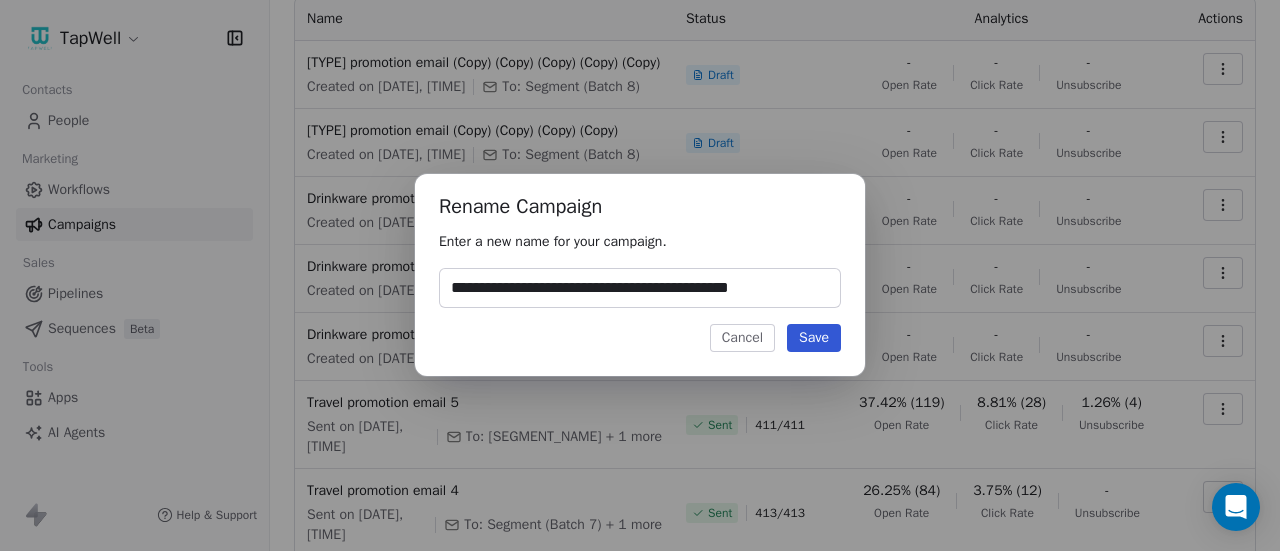click on "**********" at bounding box center (640, 288) 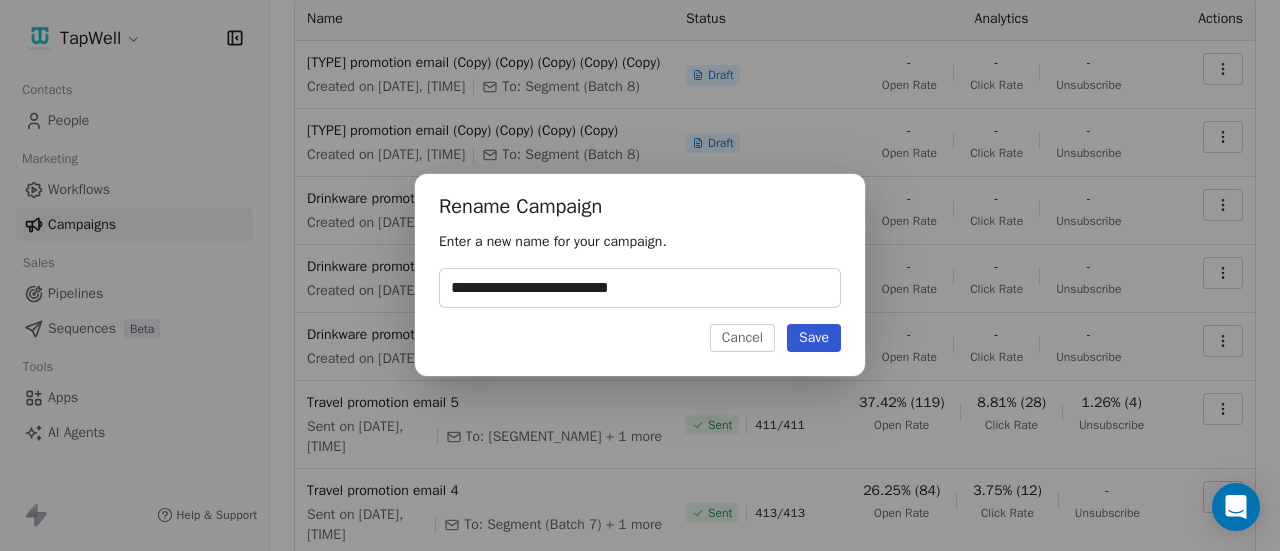 type on "**********" 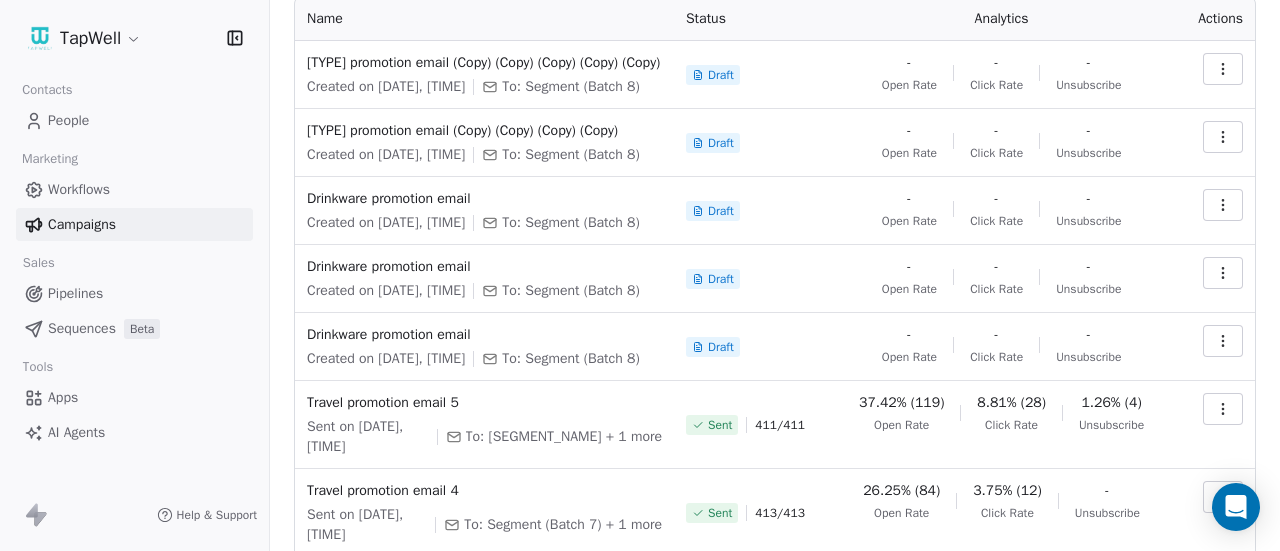 click 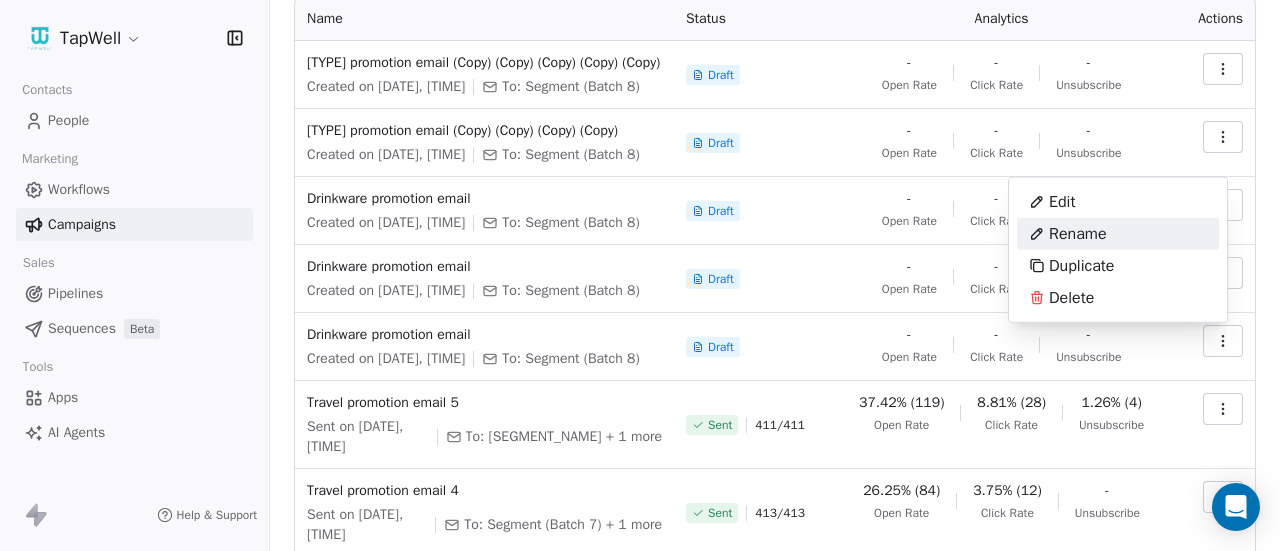 click on "Rename" at bounding box center (1068, 234) 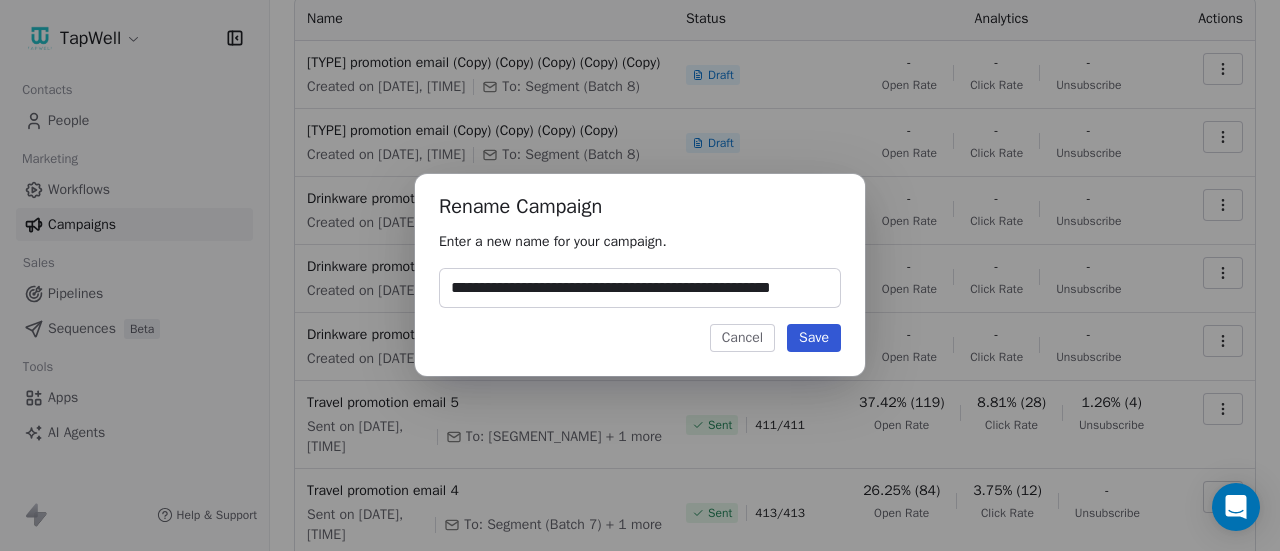 click on "**********" at bounding box center [640, 288] 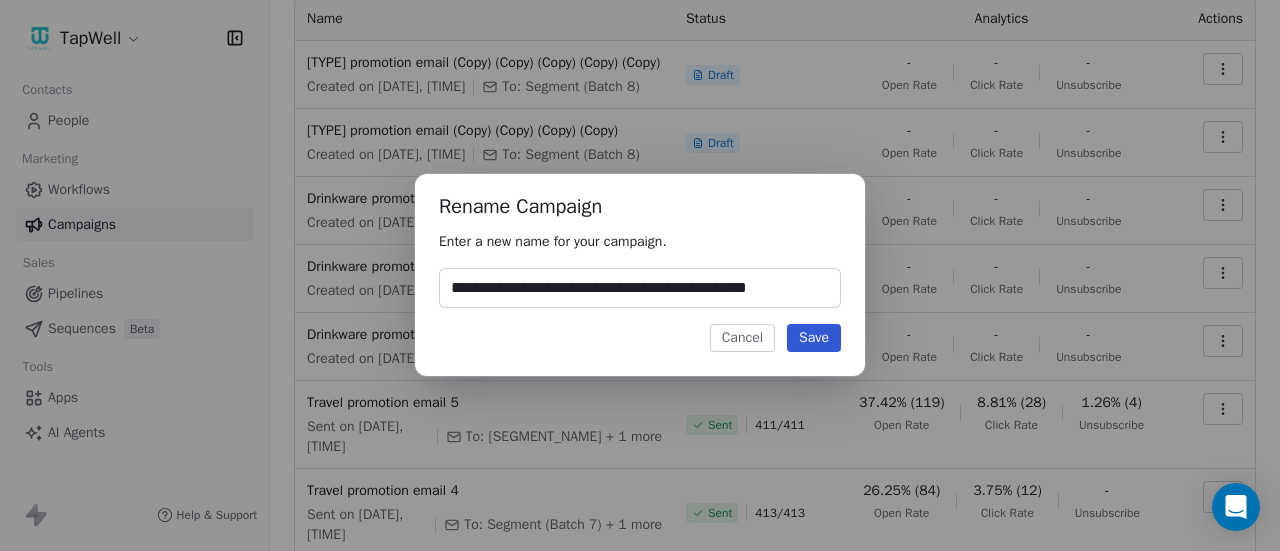 scroll, scrollTop: 0, scrollLeft: 0, axis: both 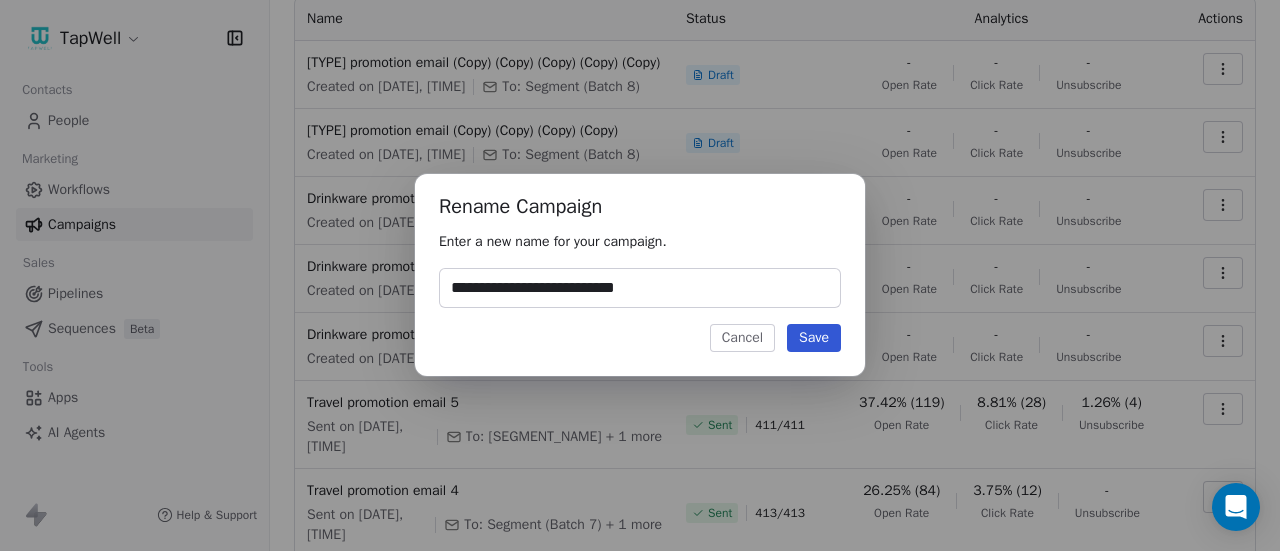click on "**********" at bounding box center (640, 288) 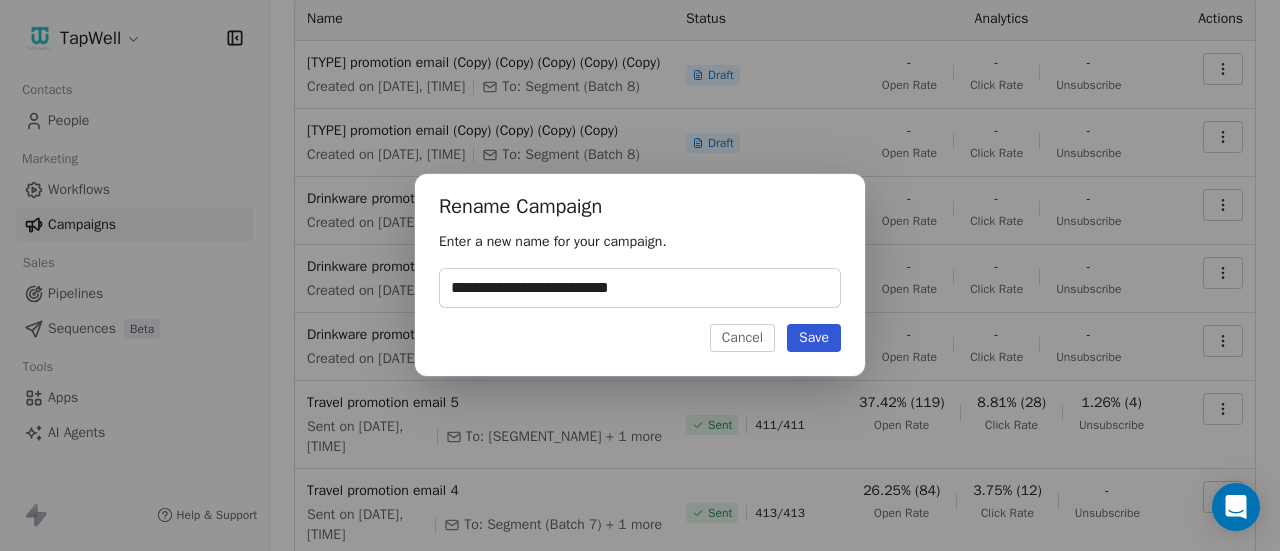 type on "**********" 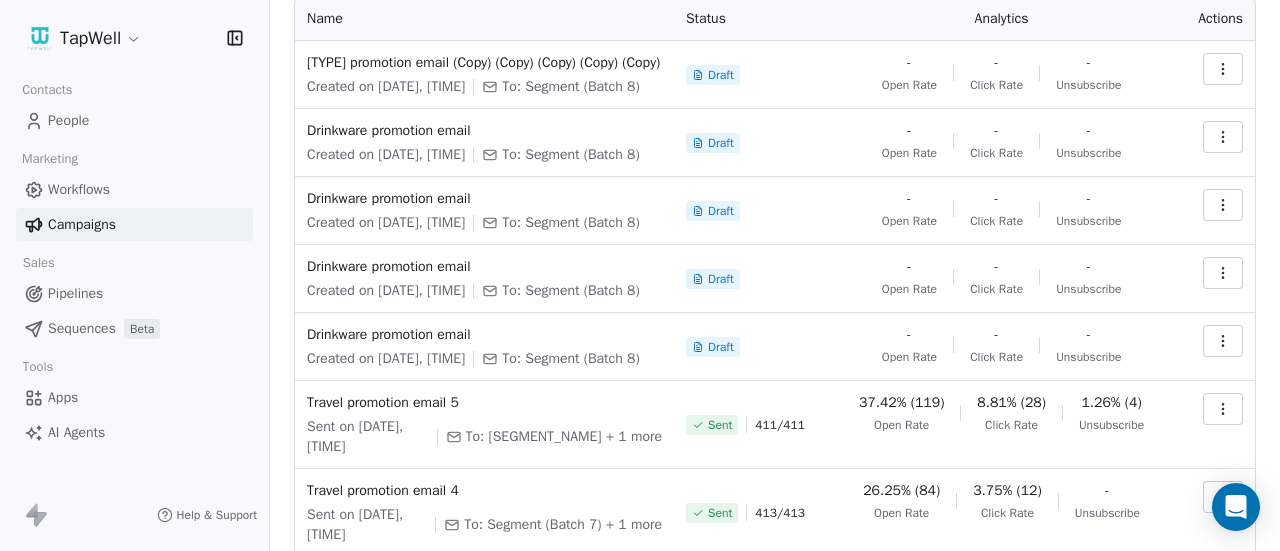 click 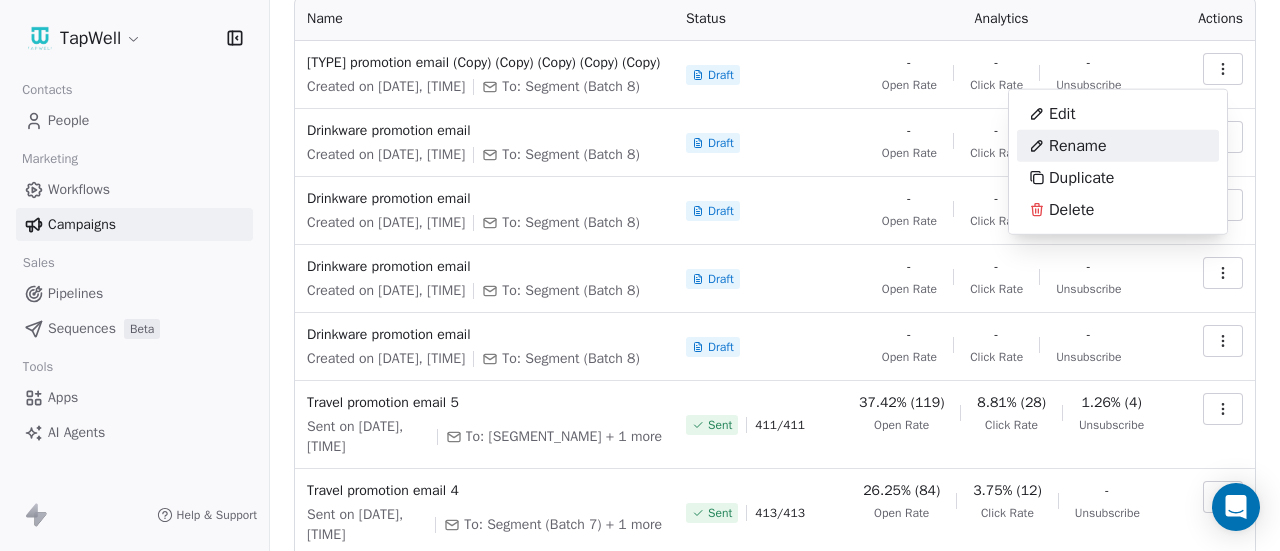 click on "Rename" at bounding box center [1068, 146] 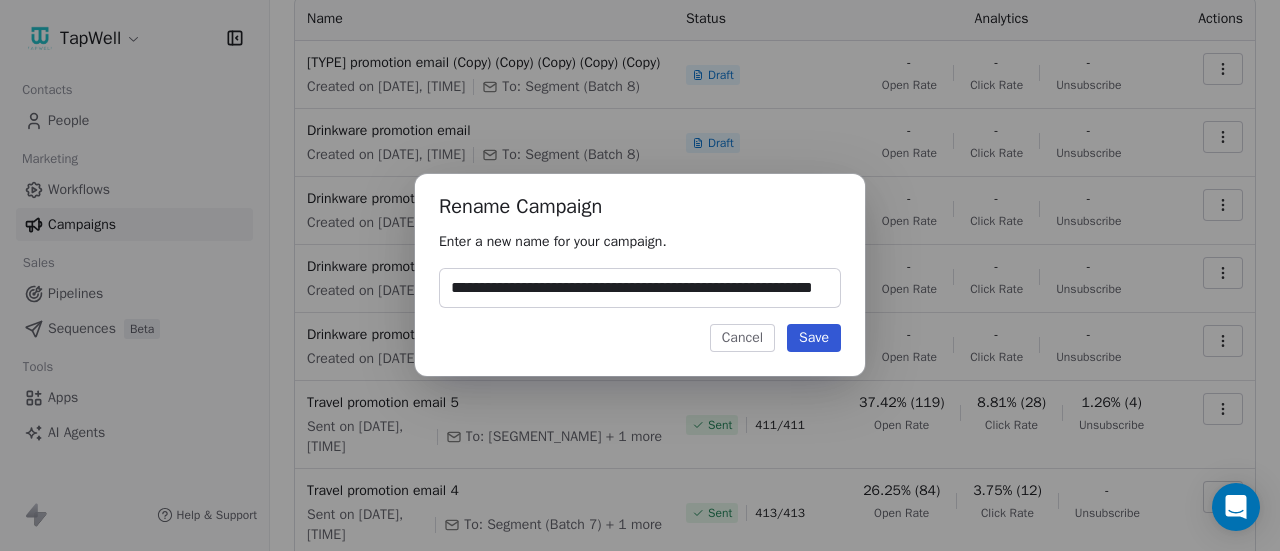 scroll, scrollTop: 0, scrollLeft: 70, axis: horizontal 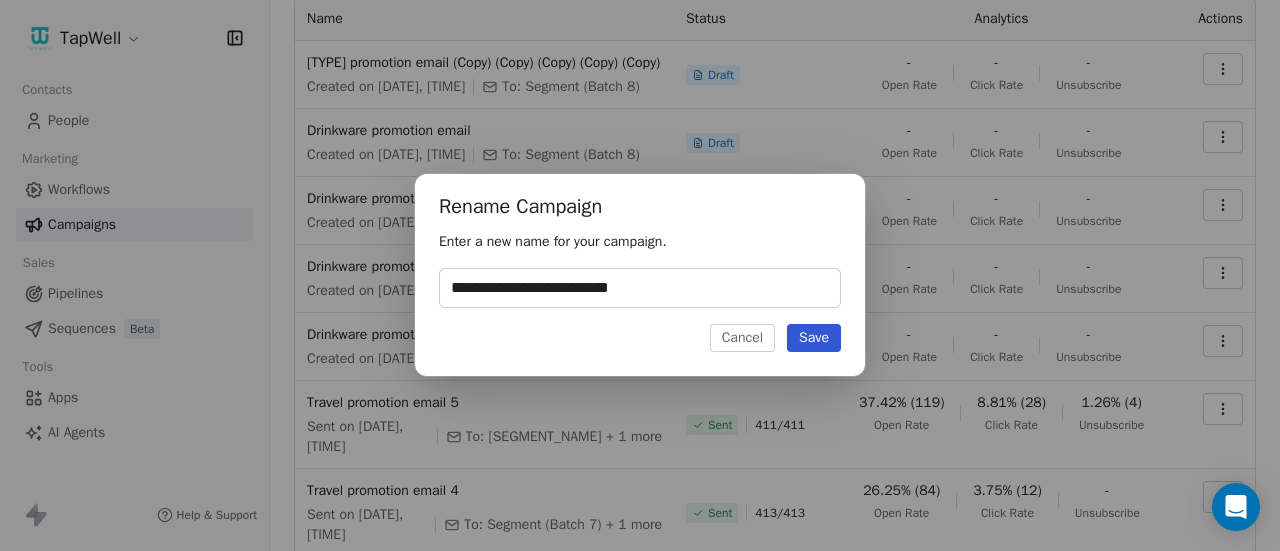 type on "**********" 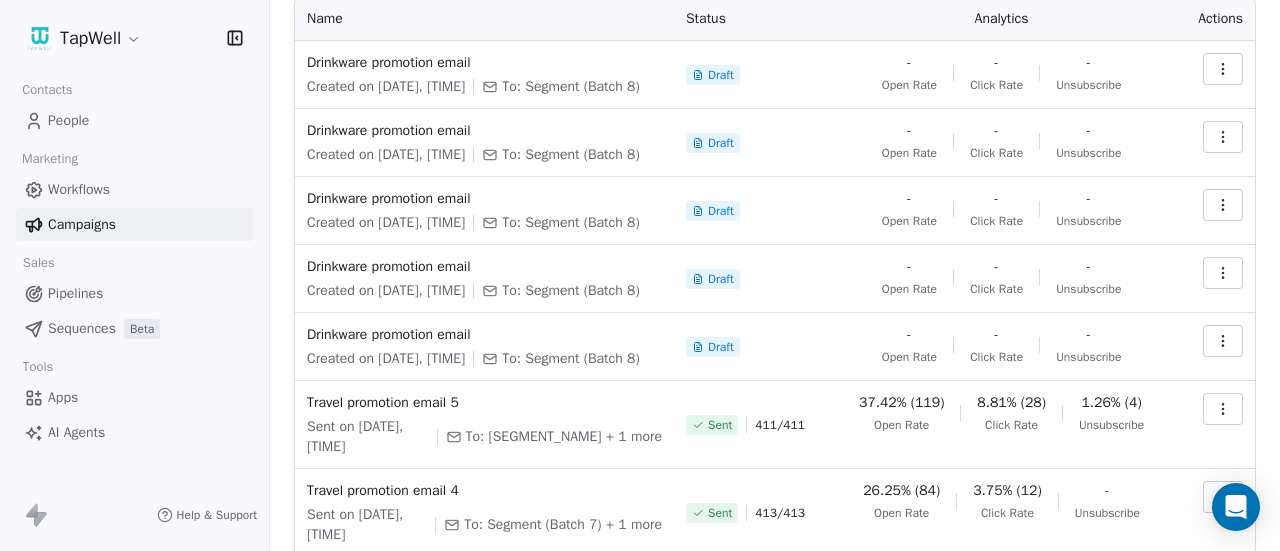 click 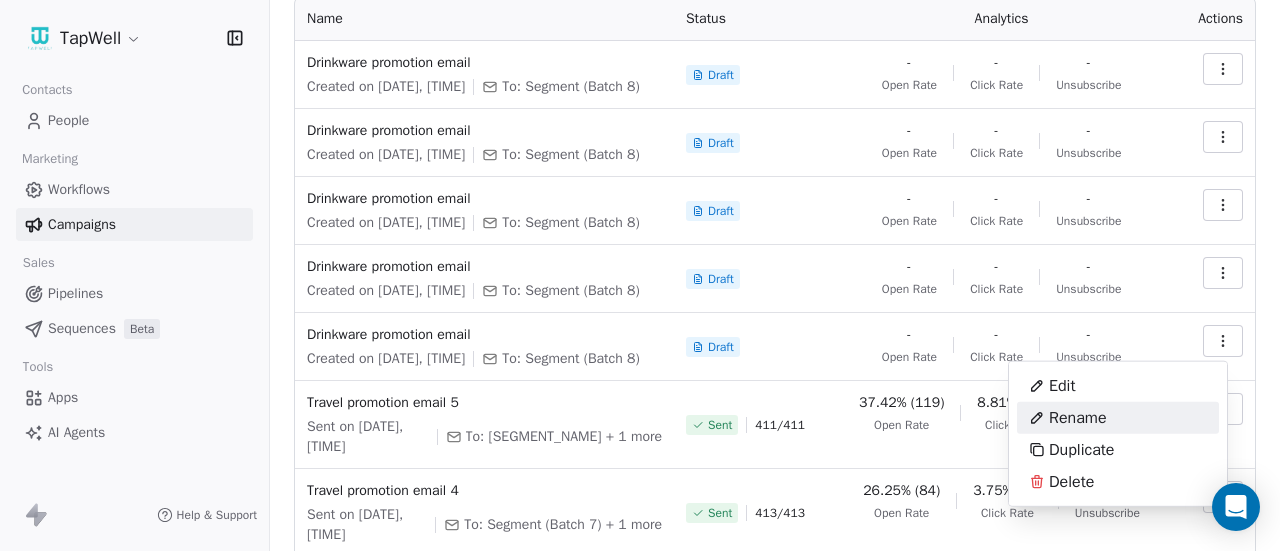 click on "Rename" at bounding box center [1118, 418] 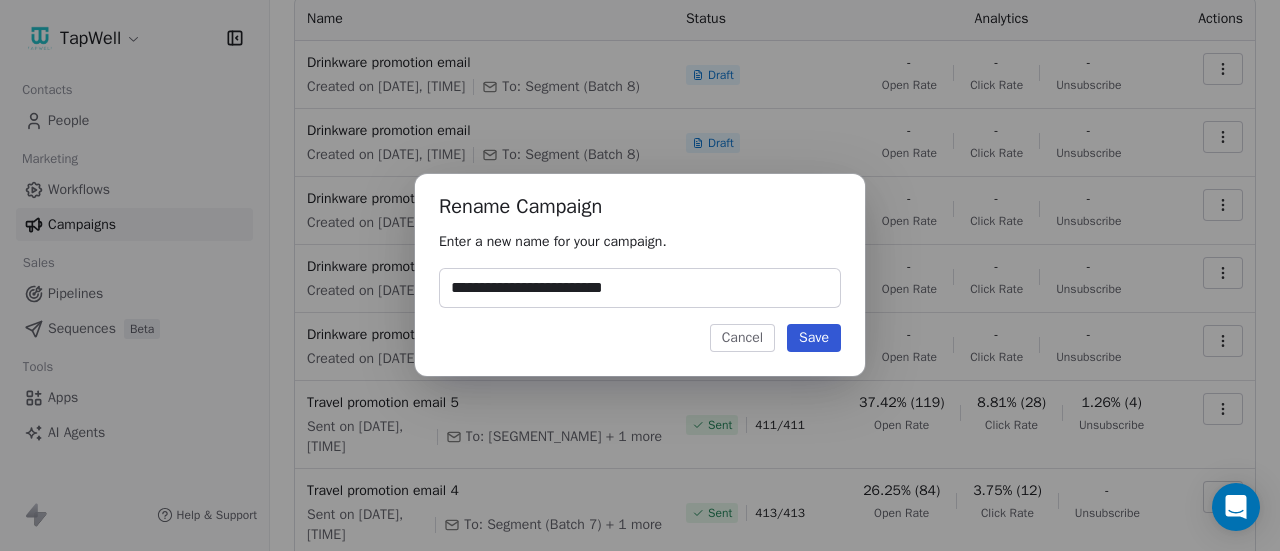 click on "**********" at bounding box center (640, 288) 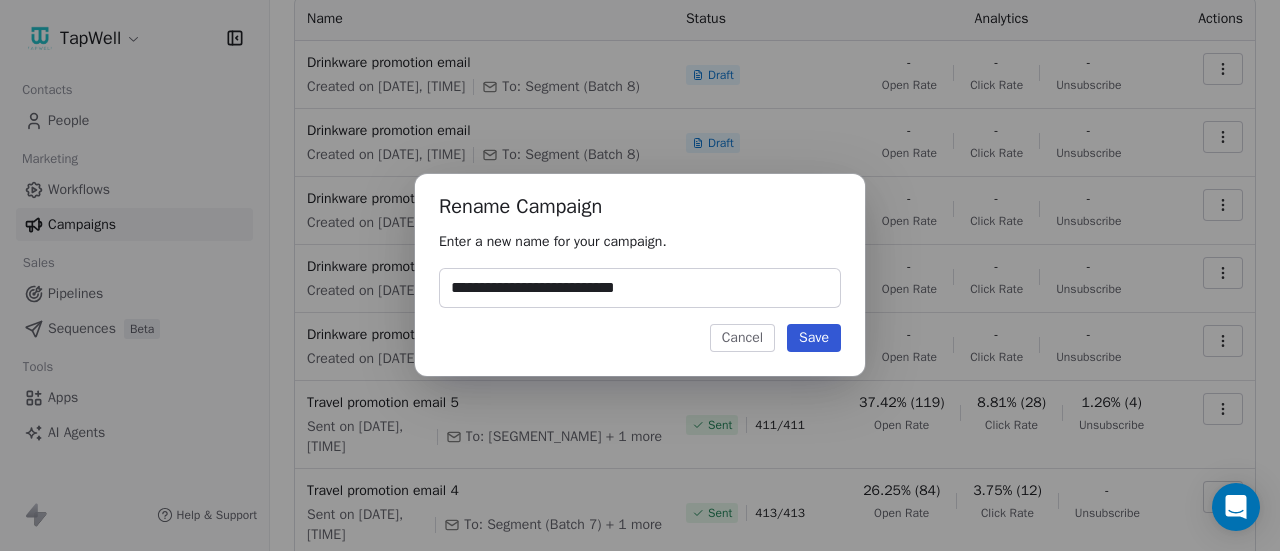 type on "**********" 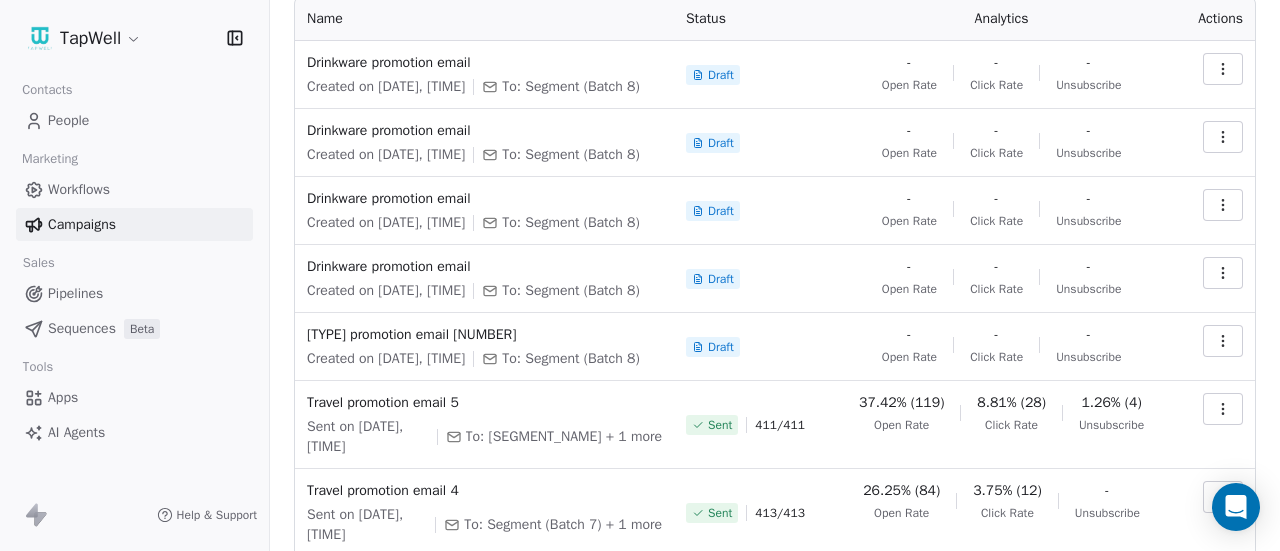 click at bounding box center [1223, 273] 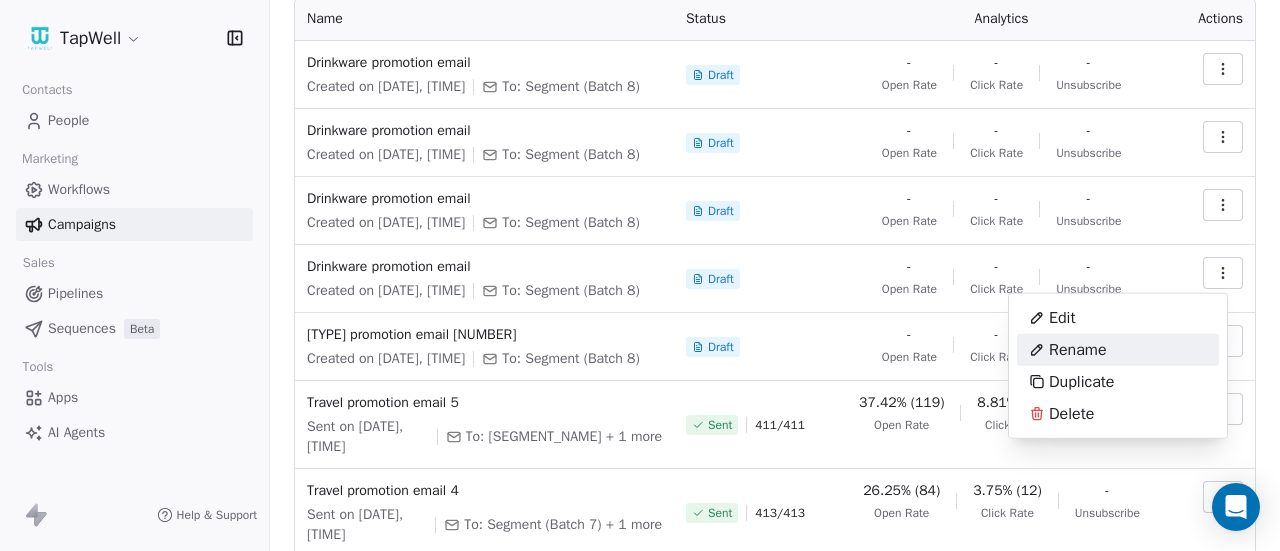 click on "Rename" at bounding box center [1078, 350] 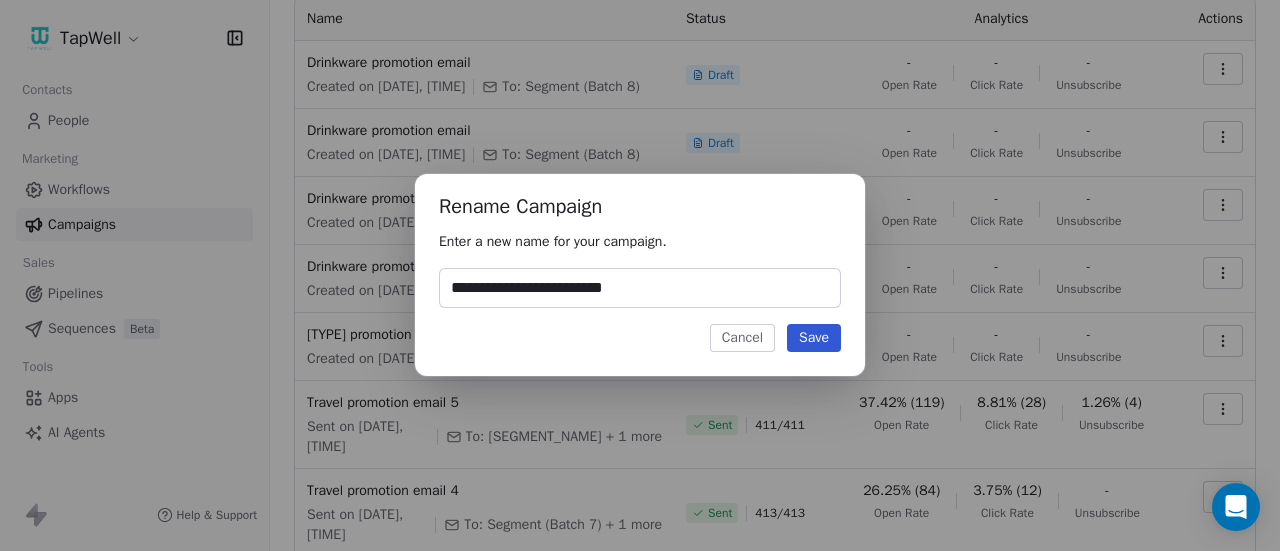 click on "**********" at bounding box center [640, 288] 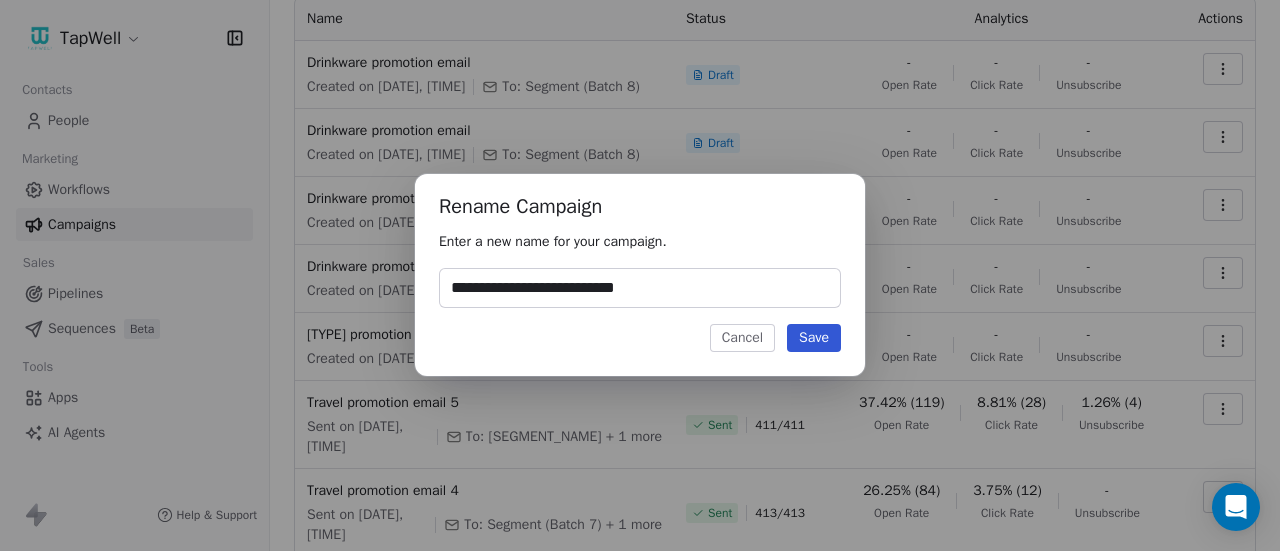 type on "**********" 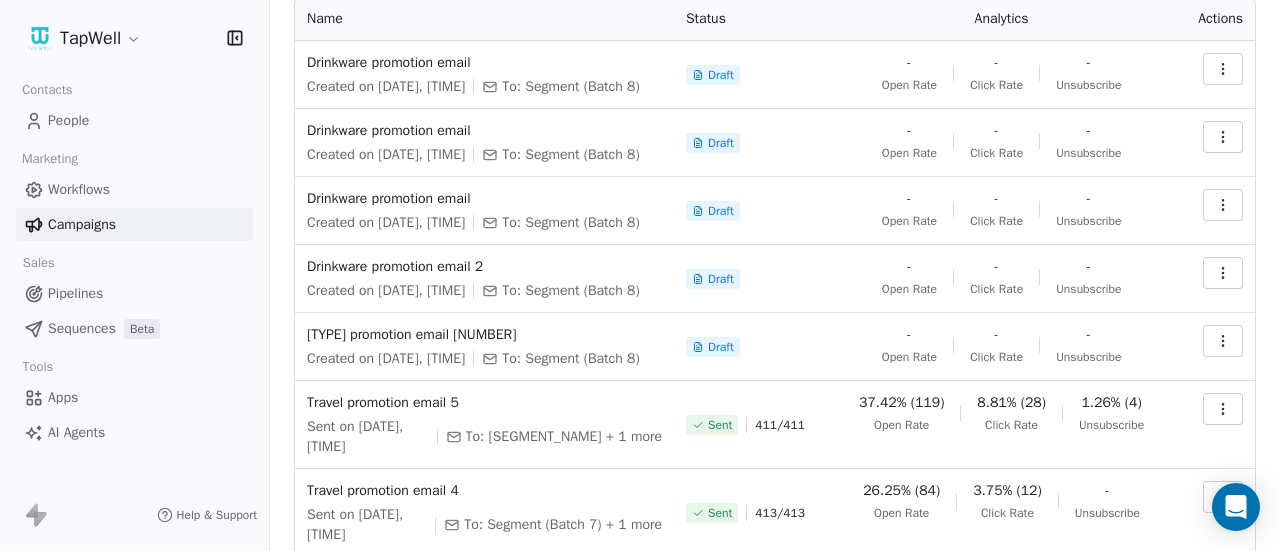 click 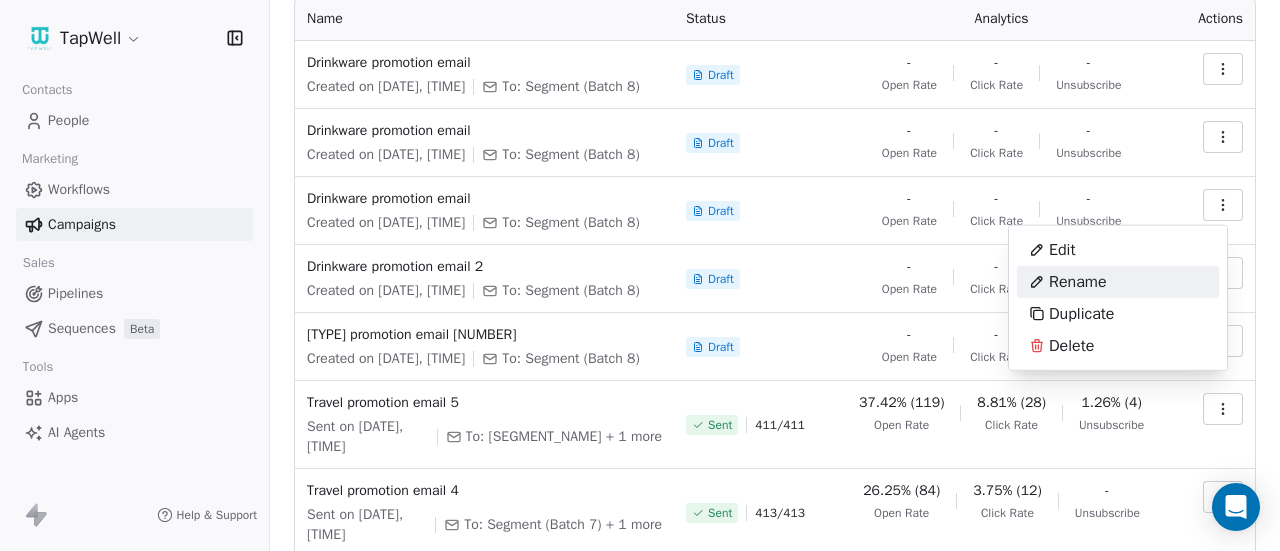 click on "Rename" at bounding box center (1118, 282) 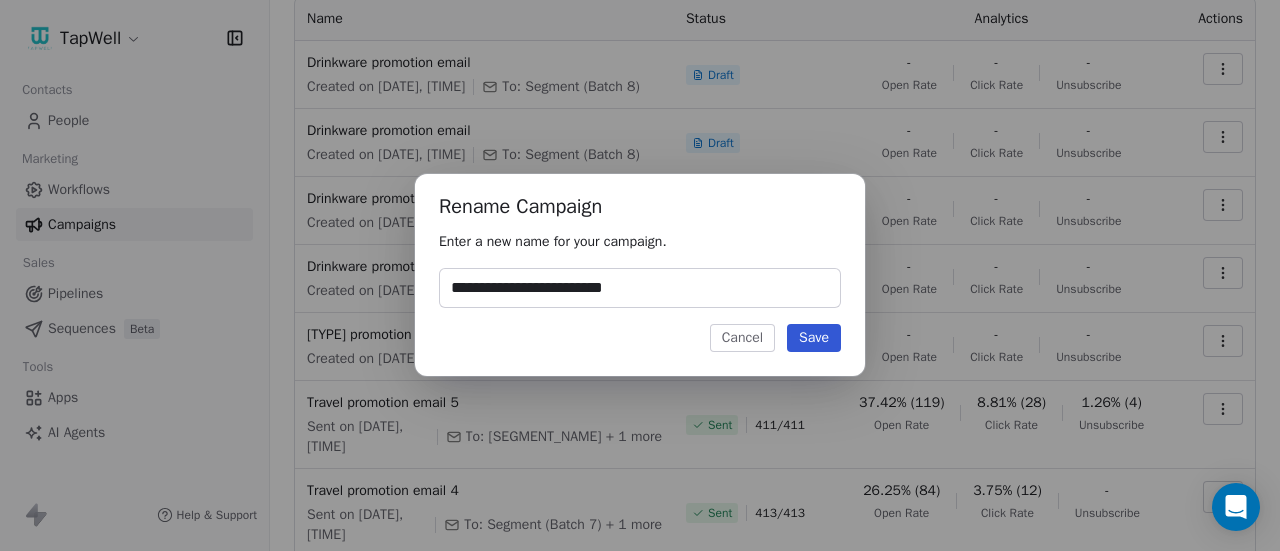 click on "**********" at bounding box center [640, 288] 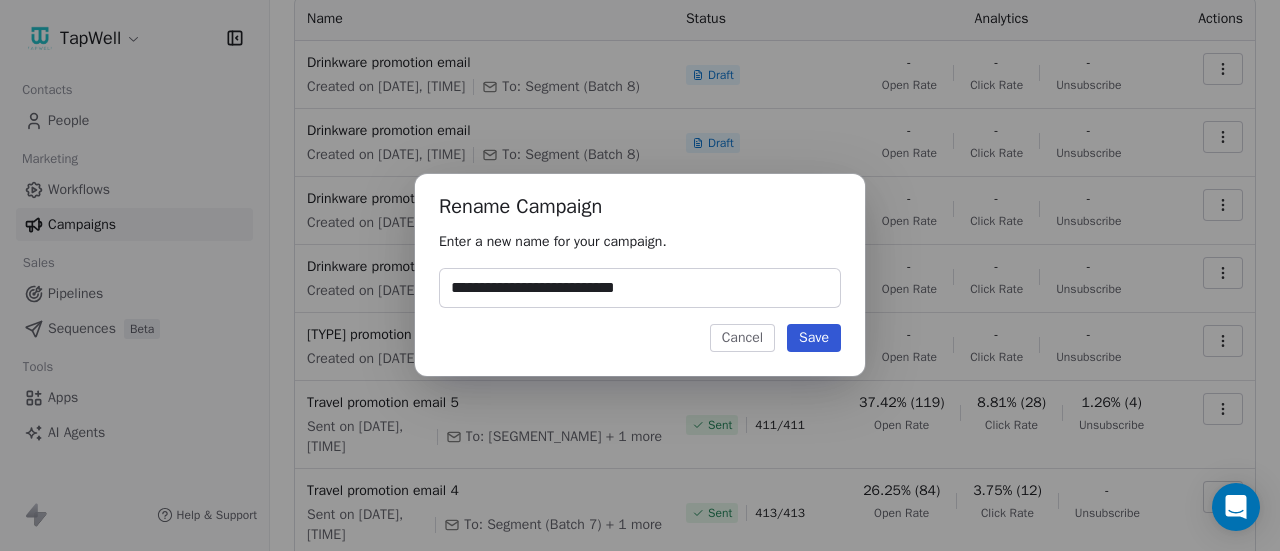 type on "**********" 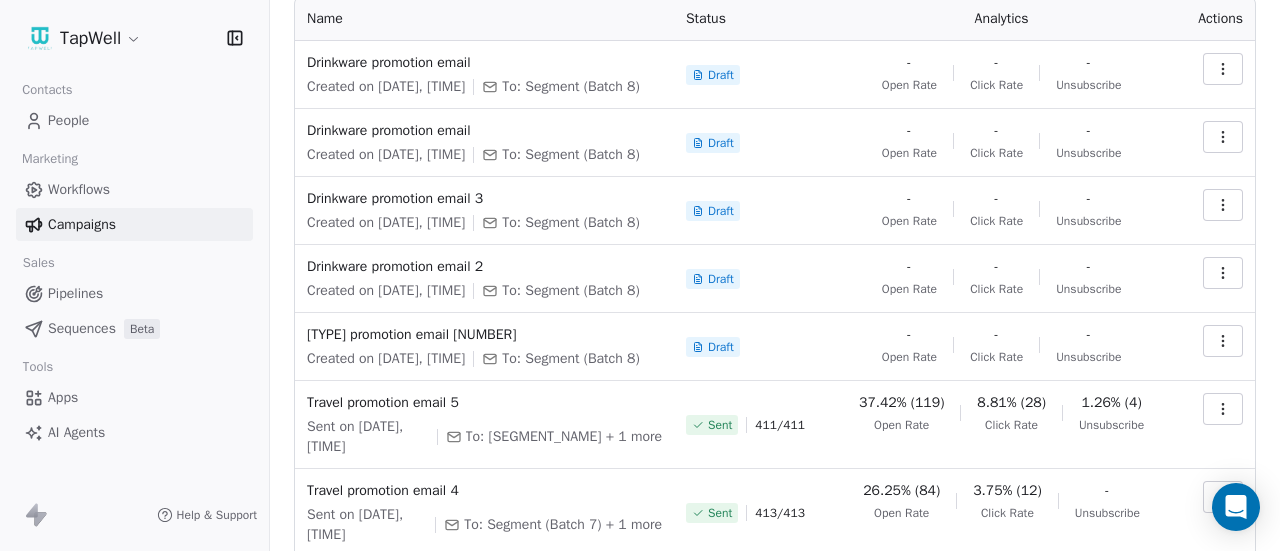 click 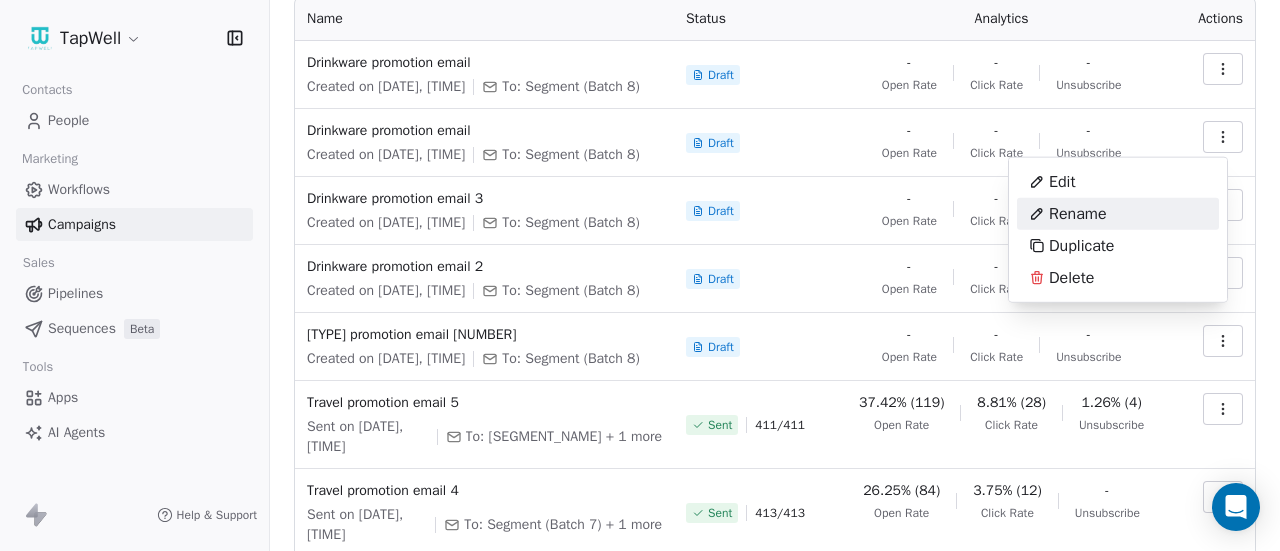 click on "Rename" at bounding box center (1118, 214) 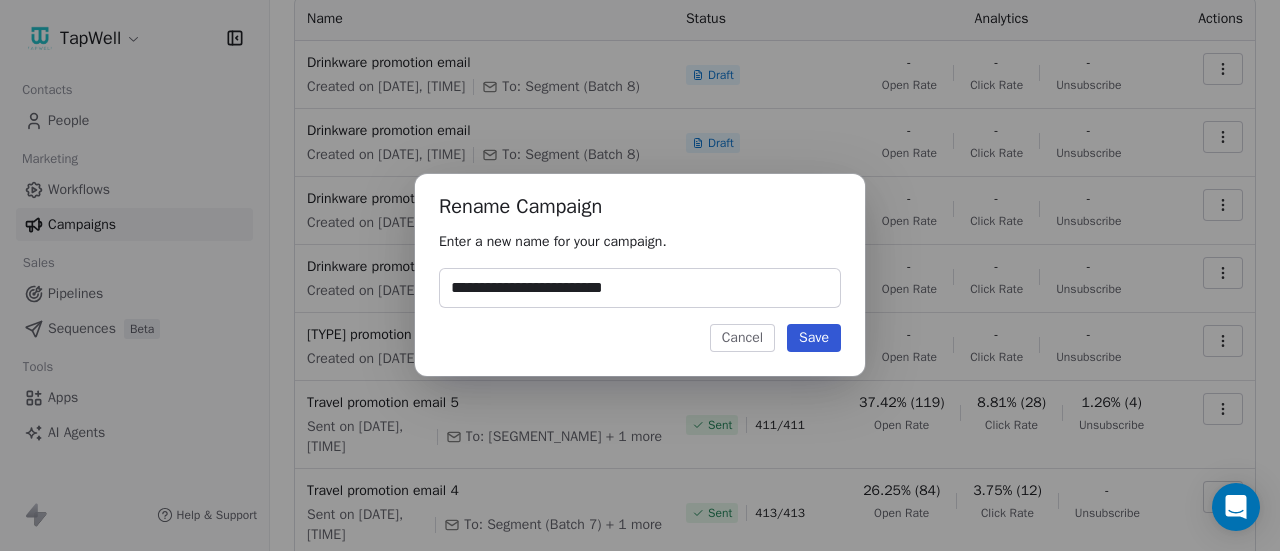 click on "**********" at bounding box center (640, 288) 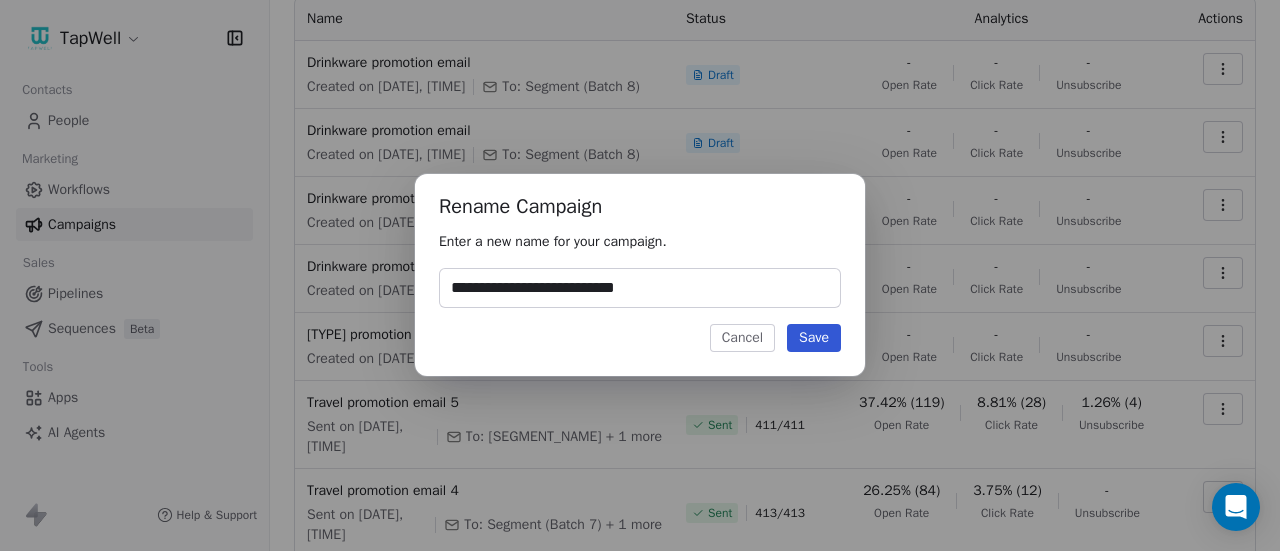 type on "**********" 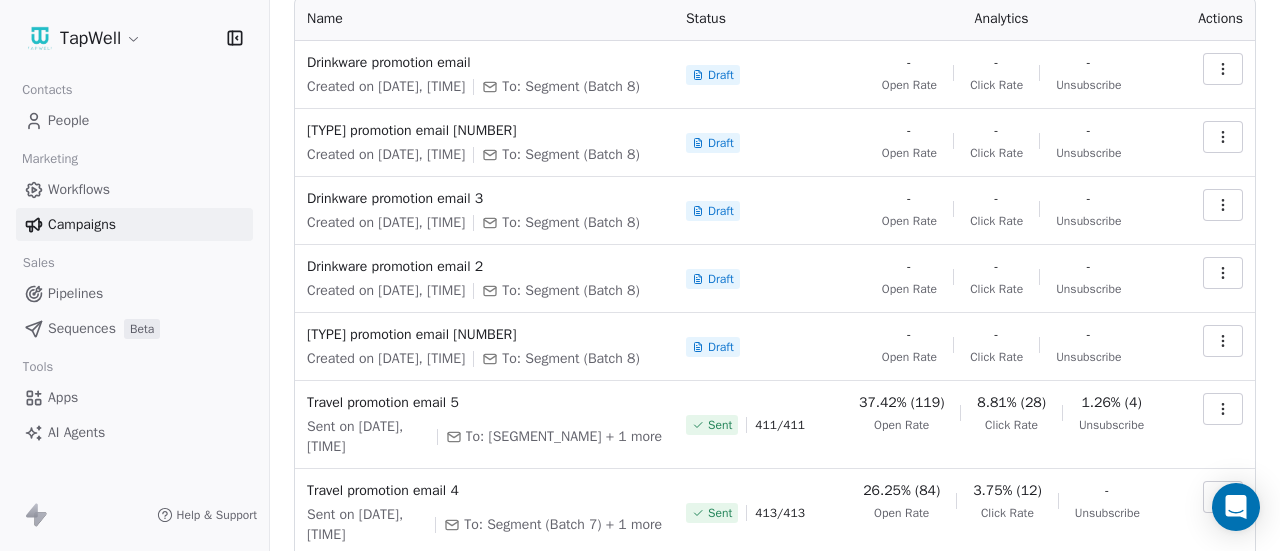 click at bounding box center (1223, 69) 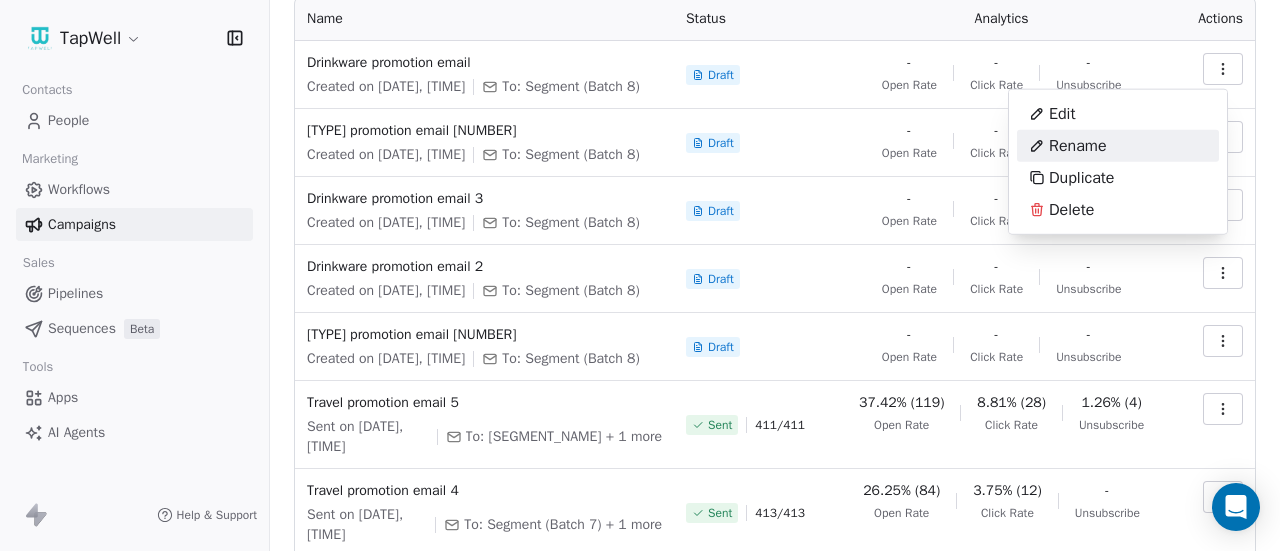 click on "Rename" at bounding box center (1118, 146) 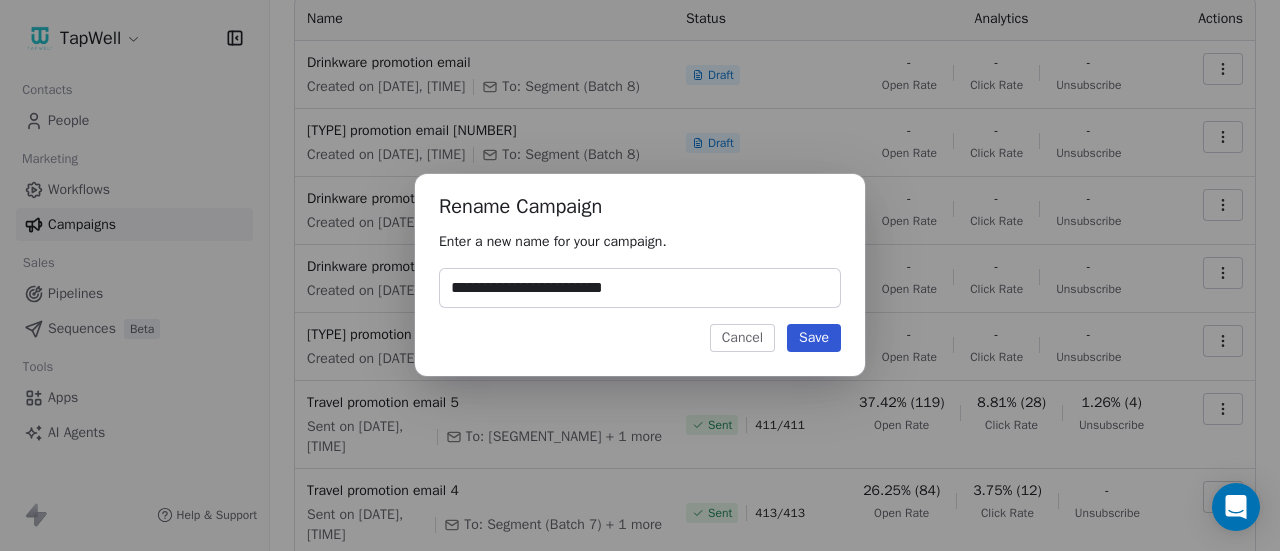 click on "**********" at bounding box center (640, 288) 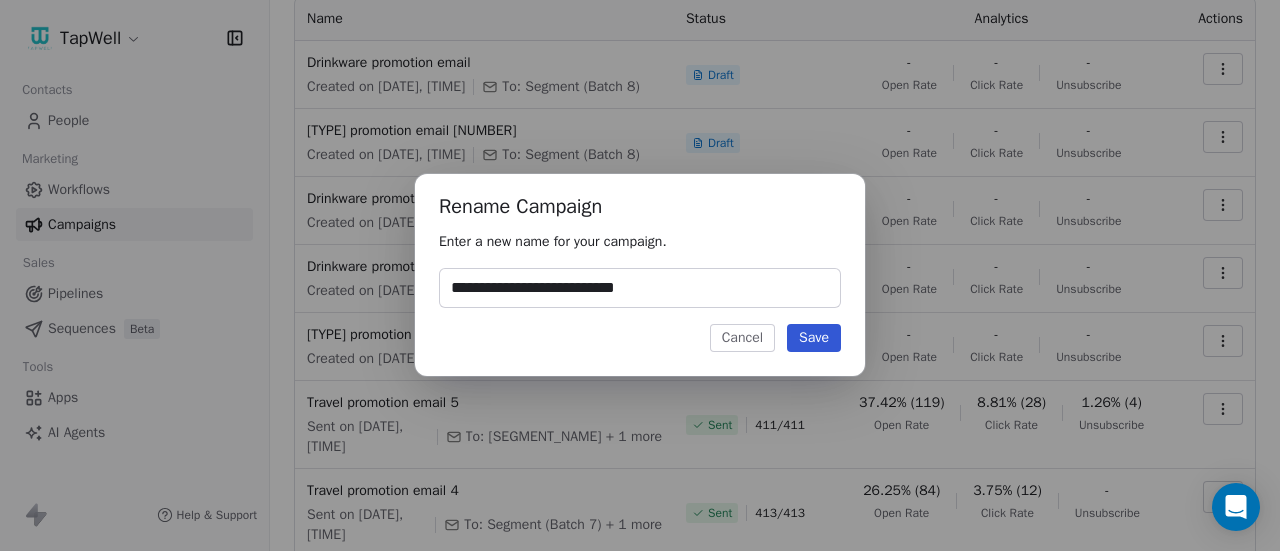 type on "**********" 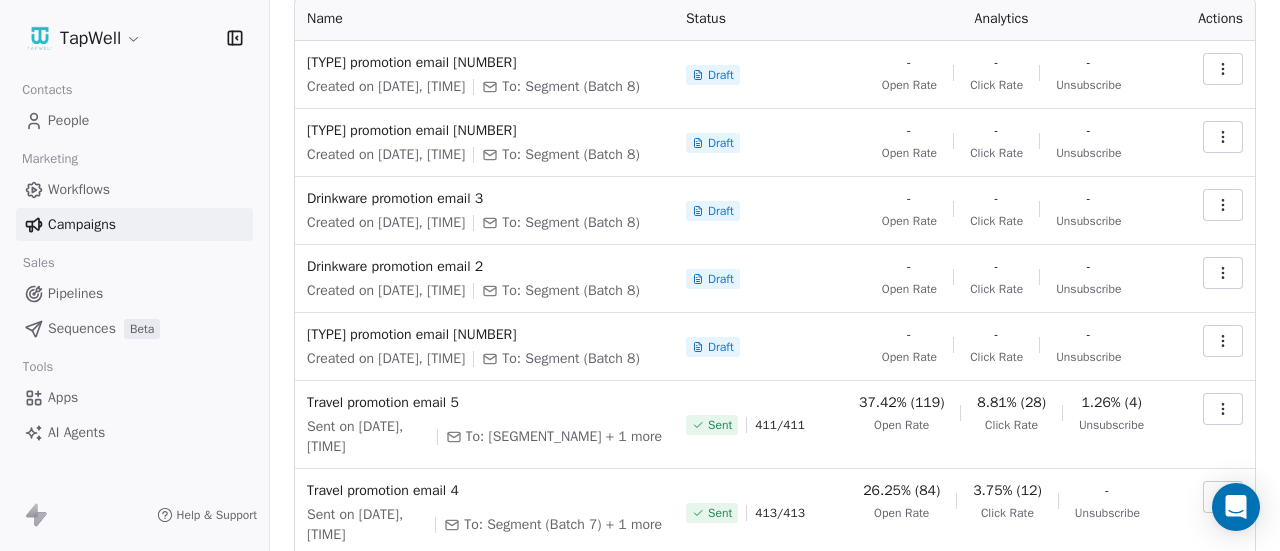 click on "[TYPE] promotion email [NUMBER] Created on [DATE], [TIME] To: [SEGMENT_NAME]" at bounding box center (484, 347) 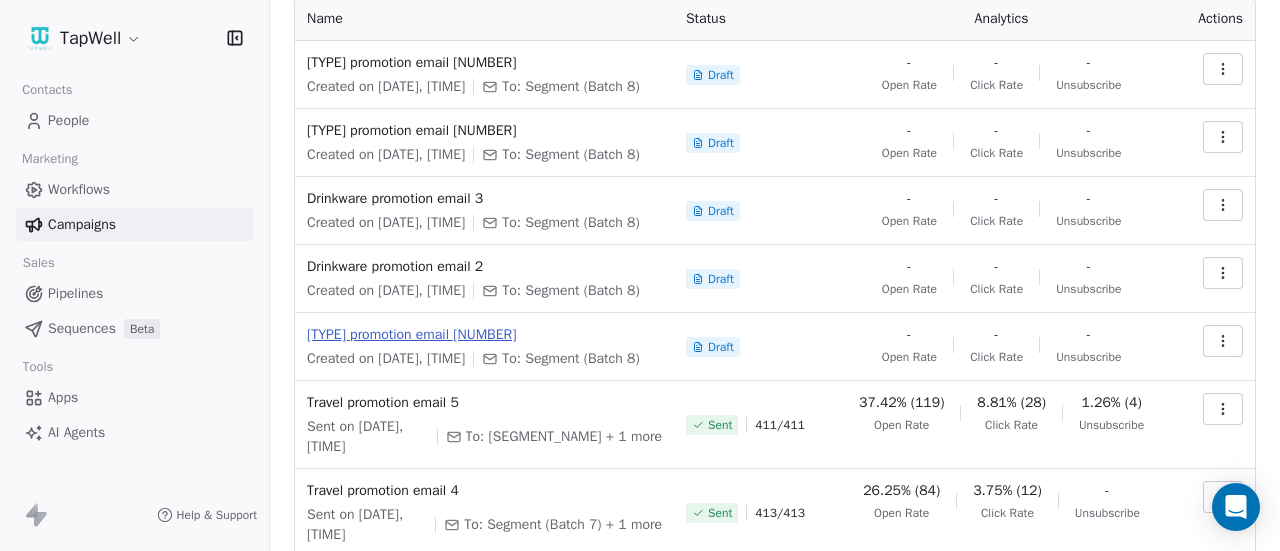 click on "[TYPE] promotion email [NUMBER]" at bounding box center [484, 335] 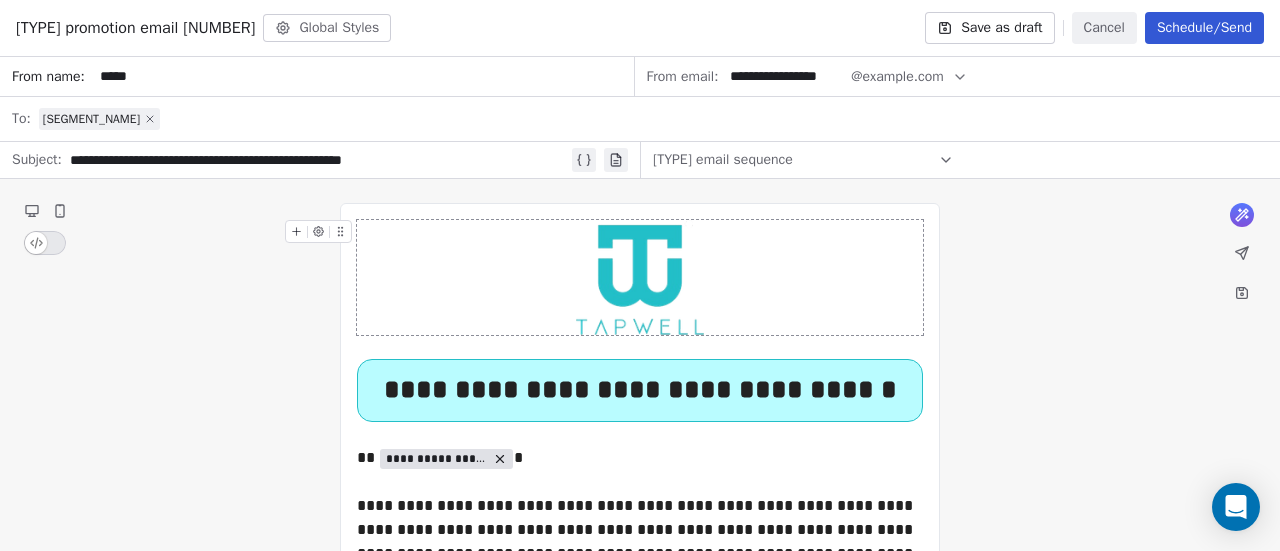 click 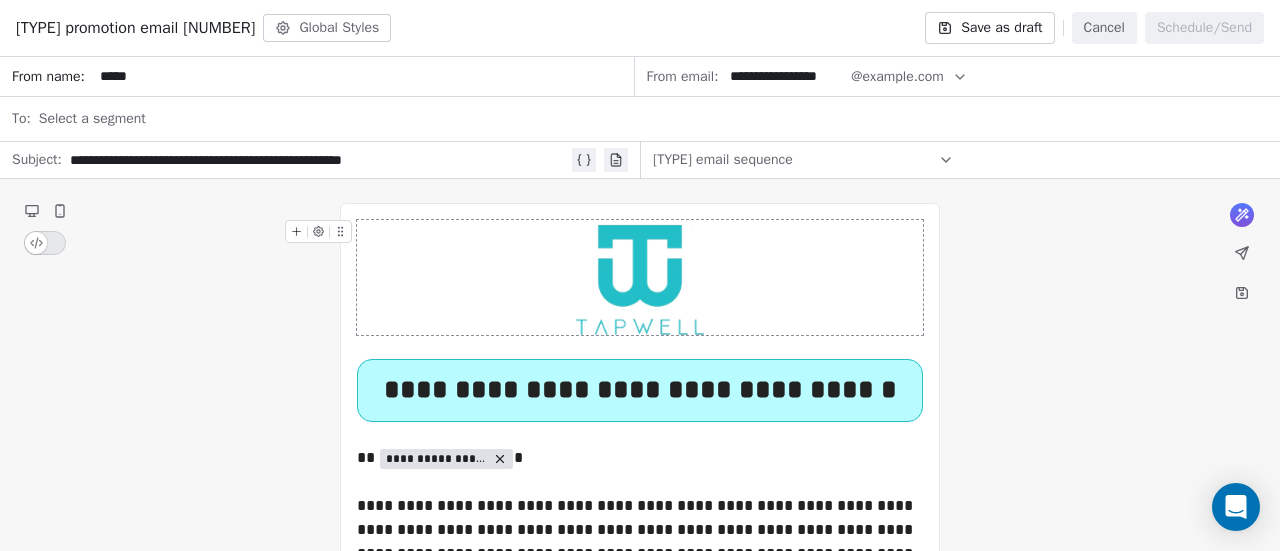 click on "**********" at bounding box center (784, 76) 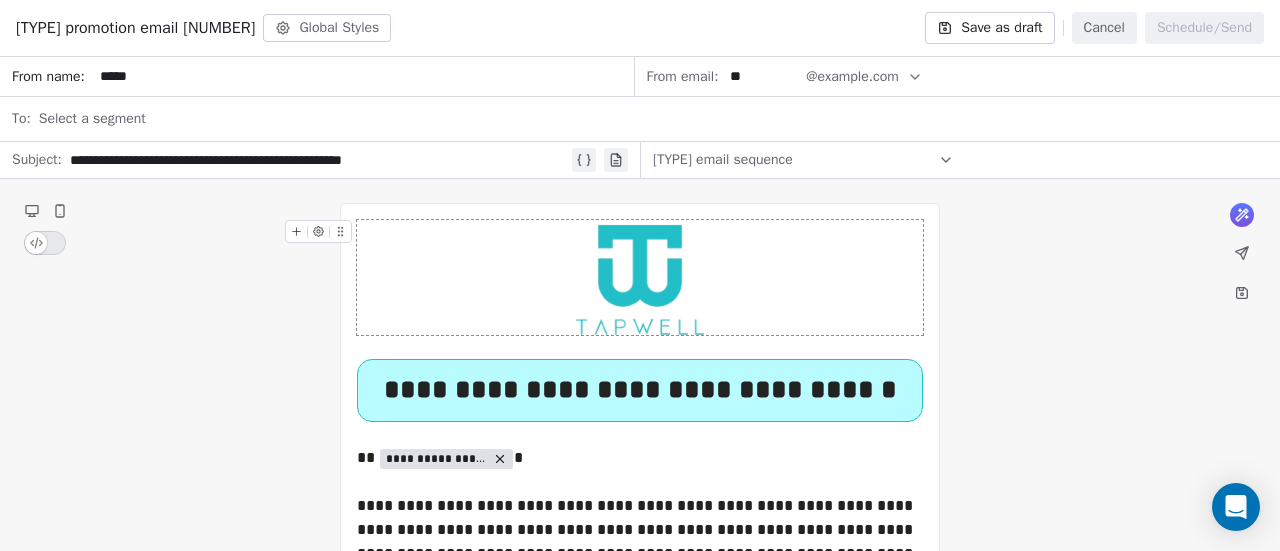 type on "*" 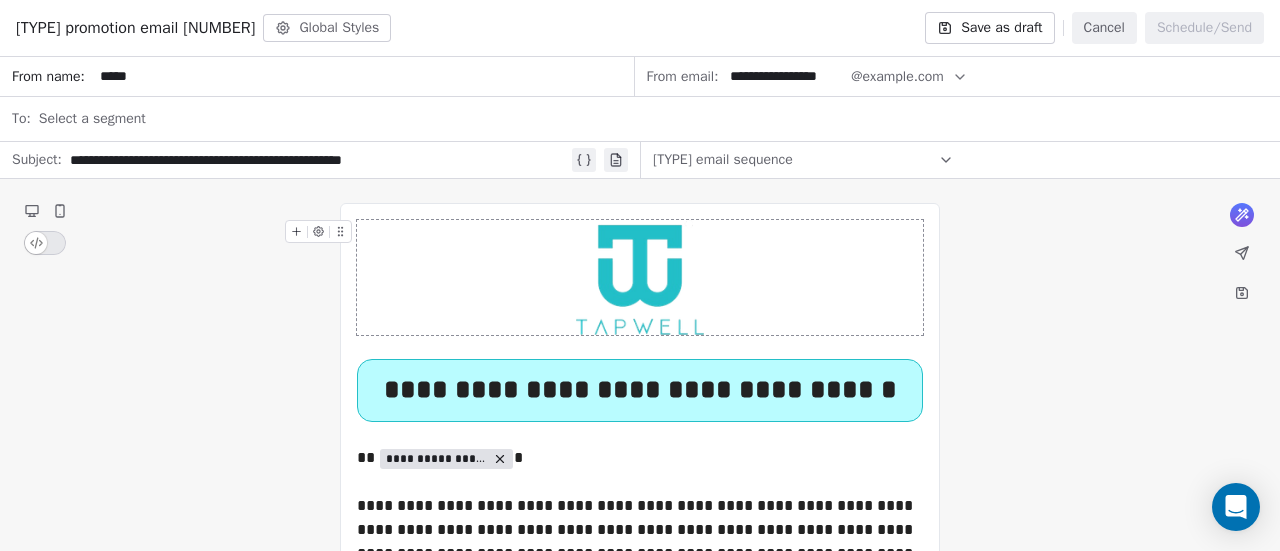 scroll, scrollTop: 0, scrollLeft: 0, axis: both 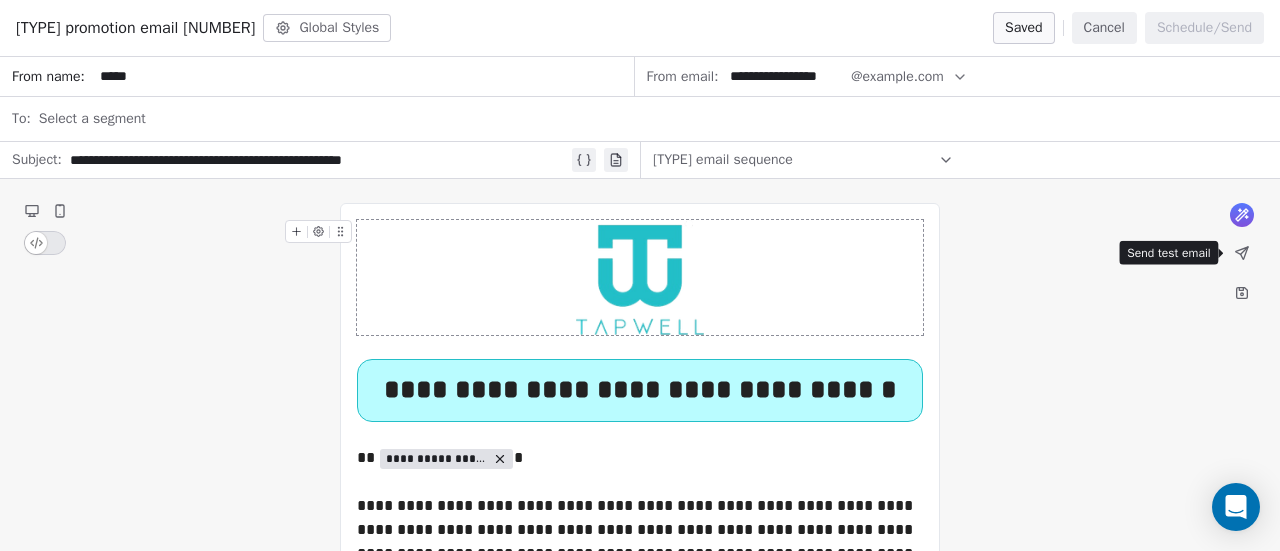 type on "**********" 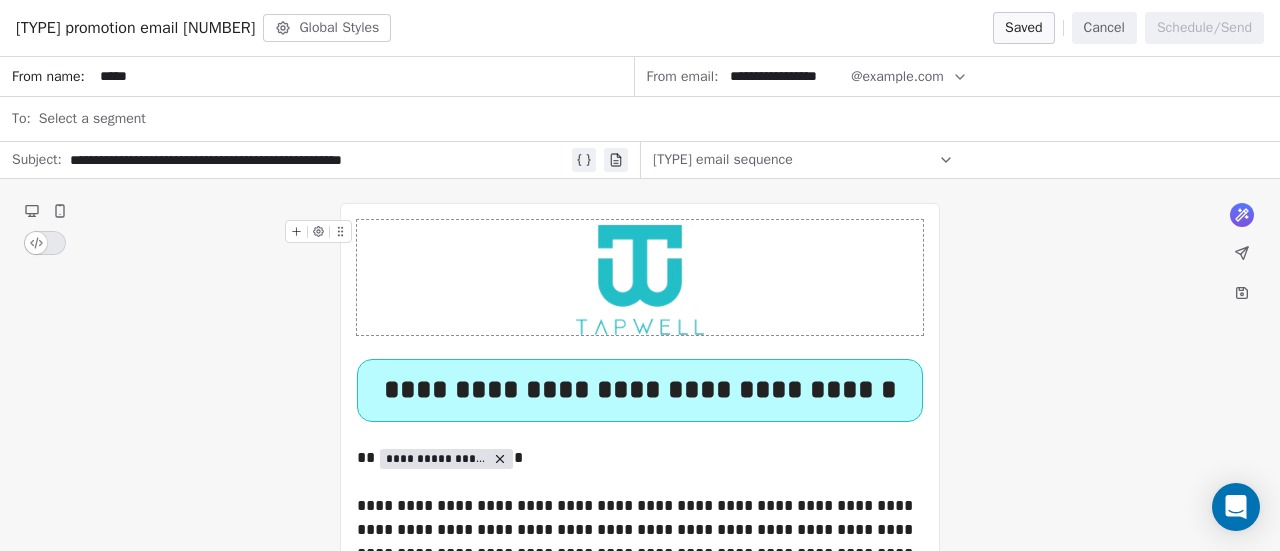 click 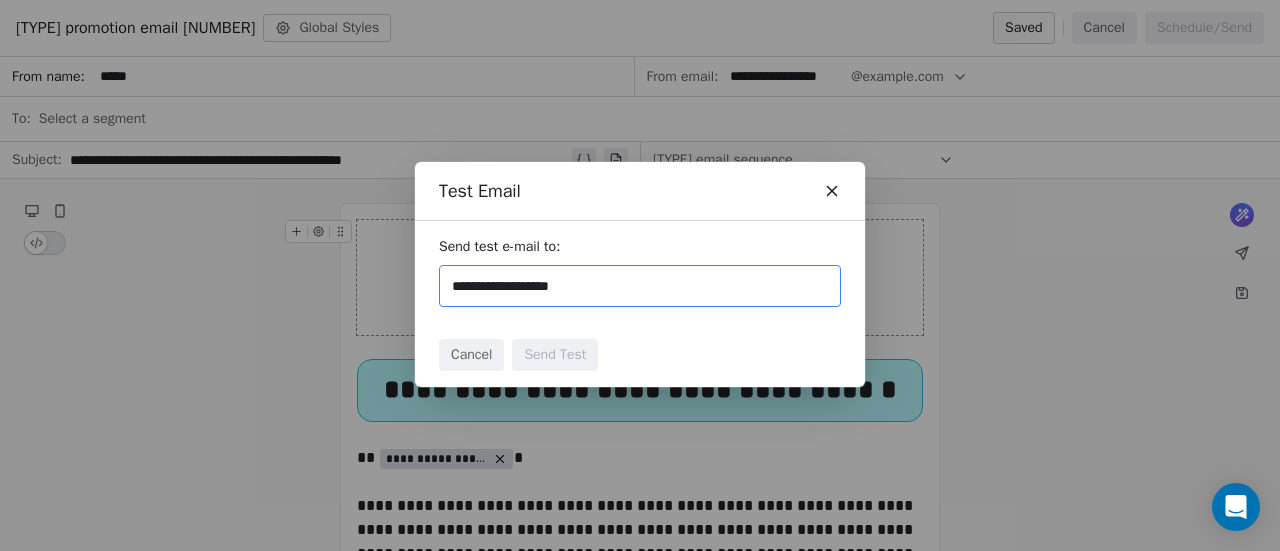 type on "**********" 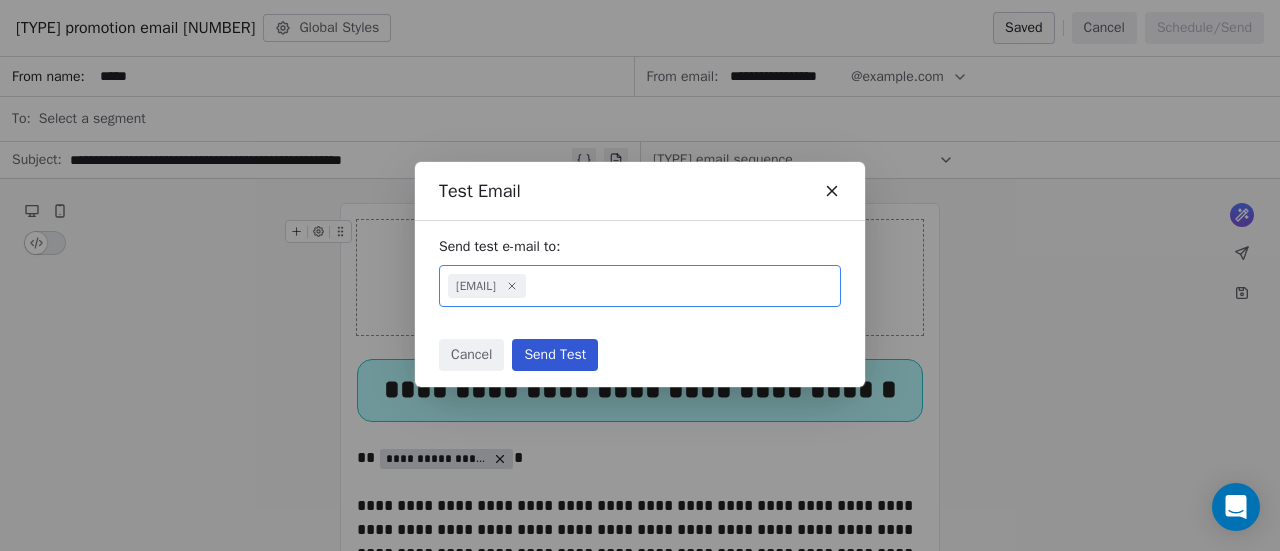click on "Test Email Send test e-mail to: [EMAIL] Cancel Send Test" at bounding box center [640, 275] 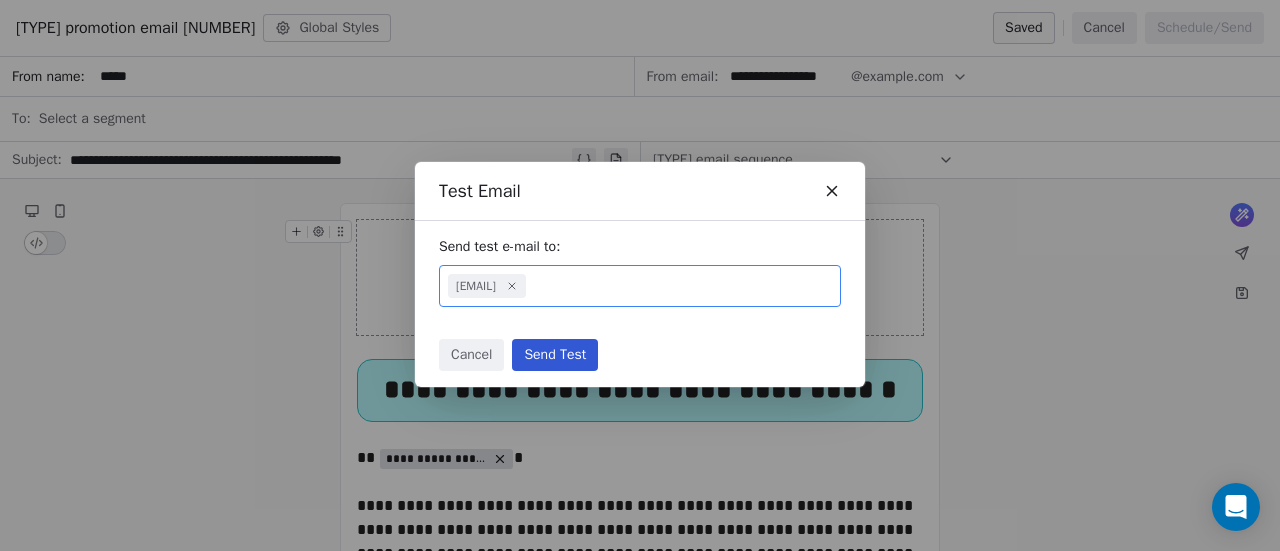 click 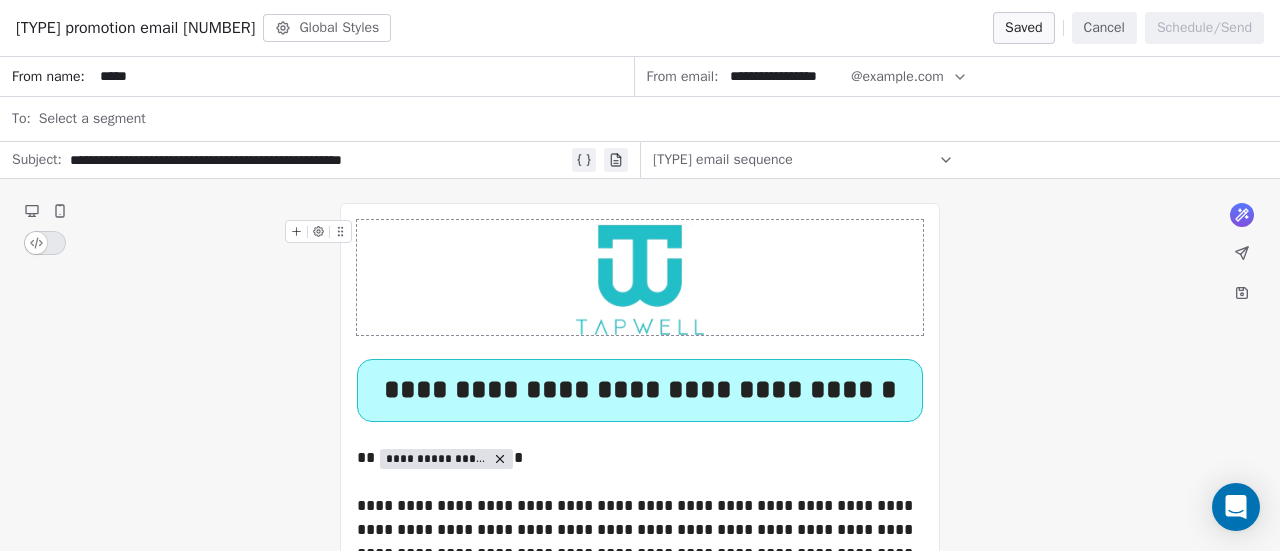 click on "**********" at bounding box center (784, 76) 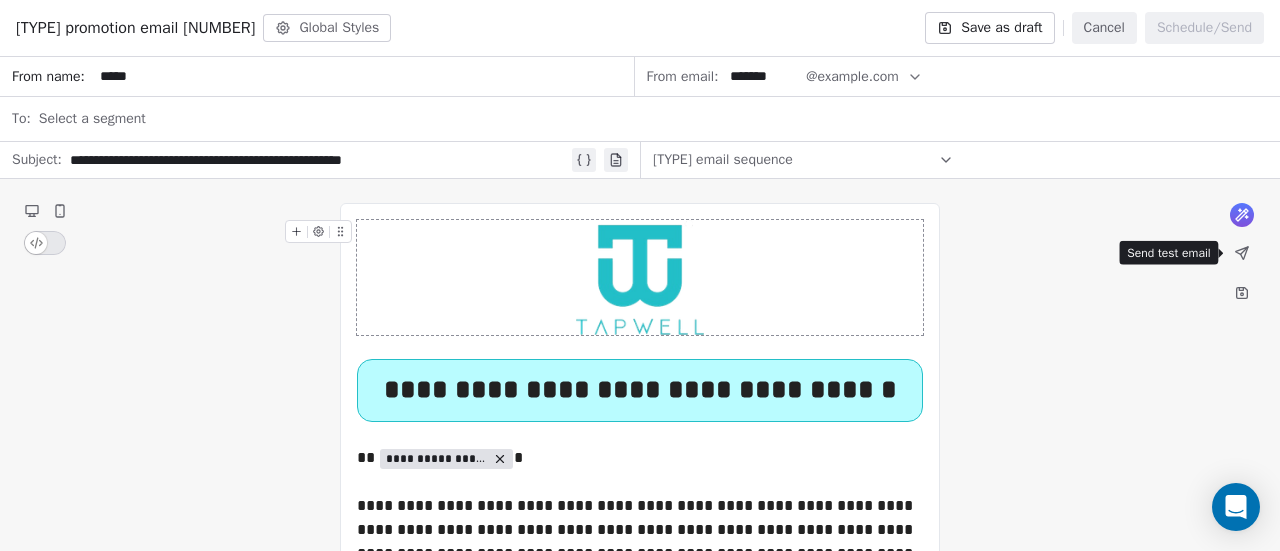 type on "*******" 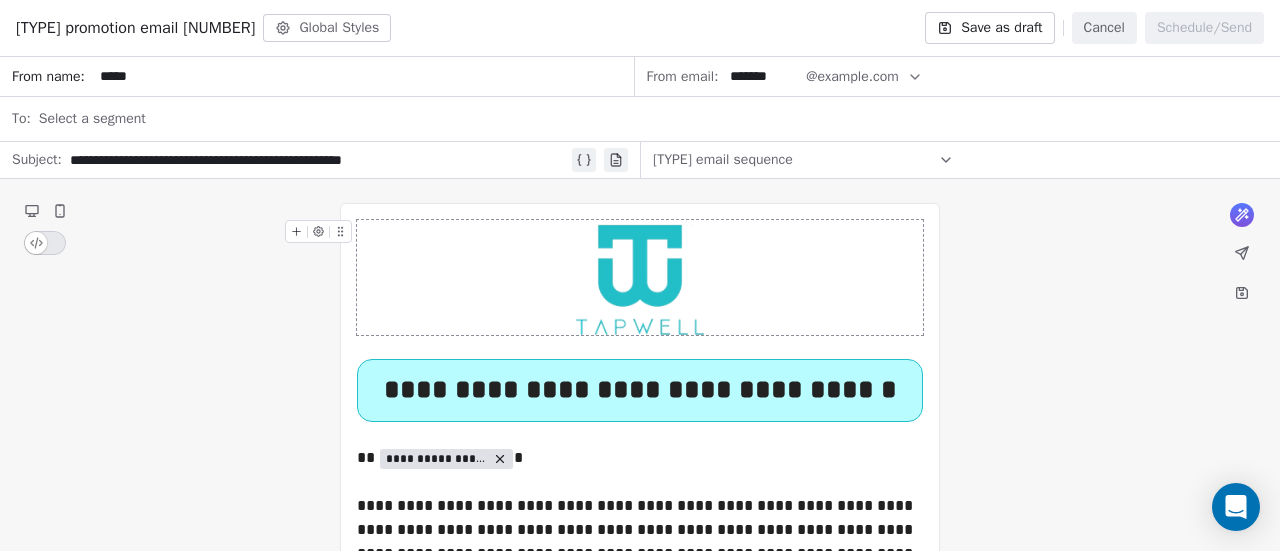 click at bounding box center [1242, 253] 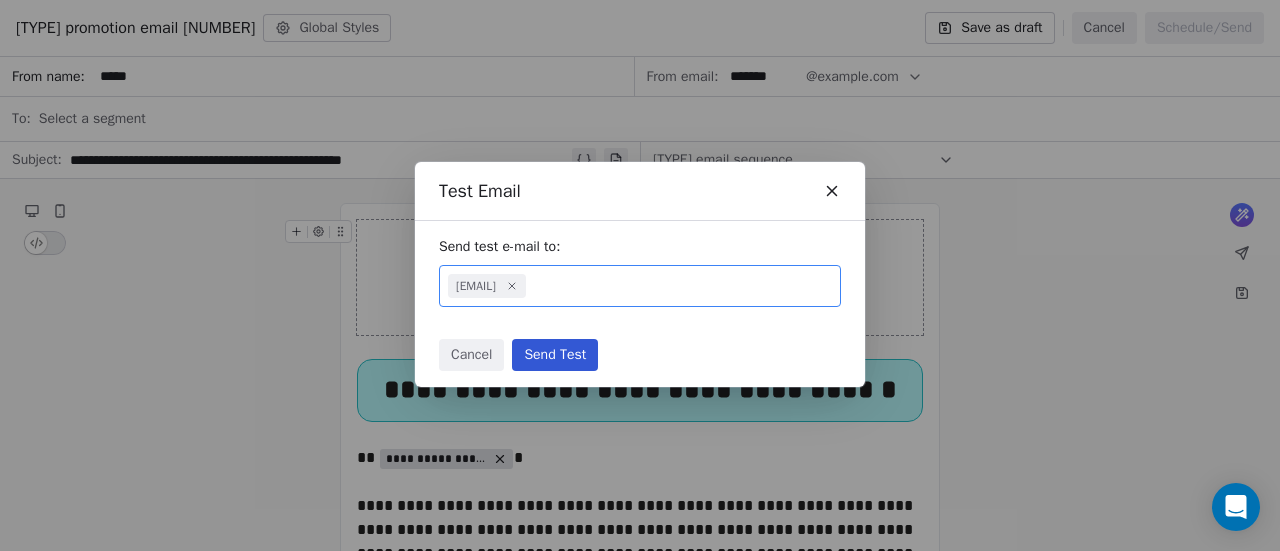 click on "Send Test" at bounding box center [555, 355] 